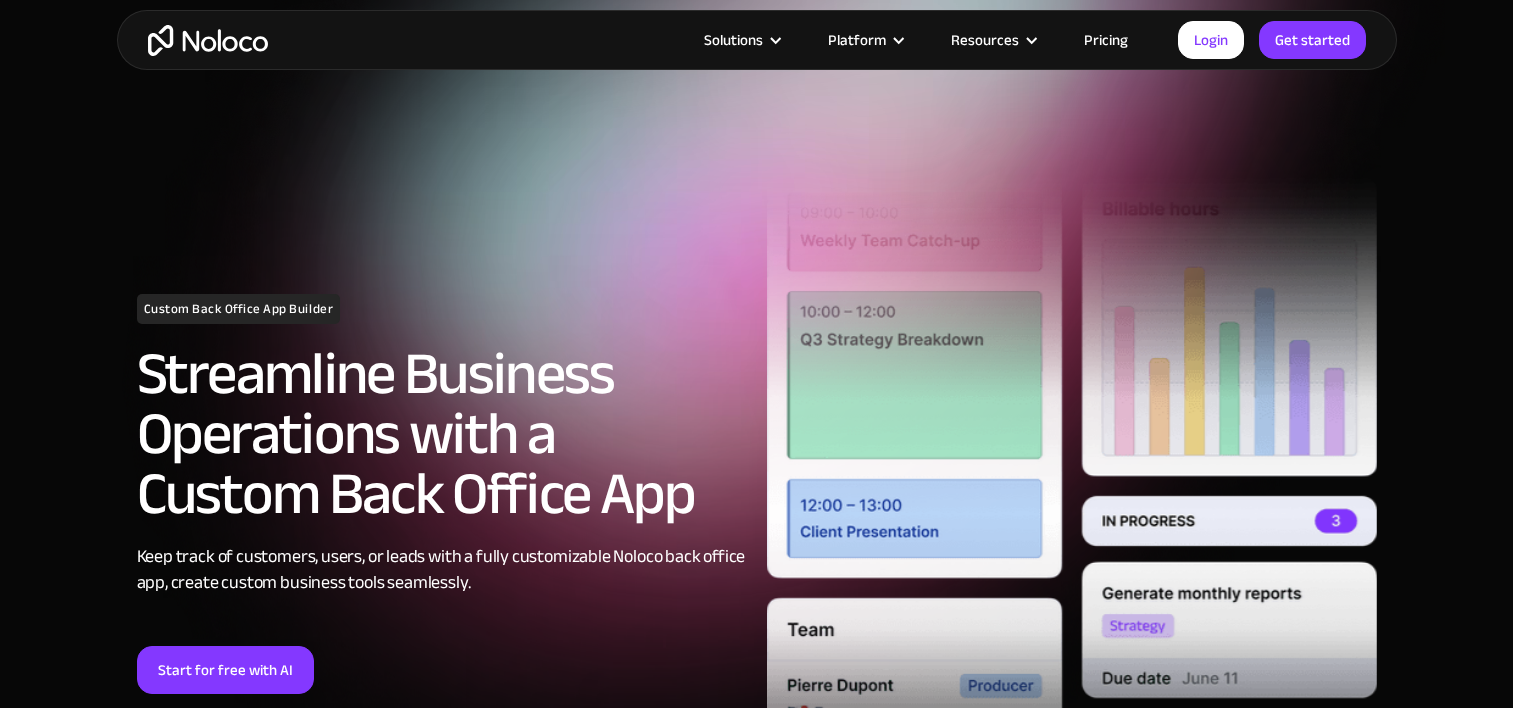 scroll, scrollTop: 100, scrollLeft: 0, axis: vertical 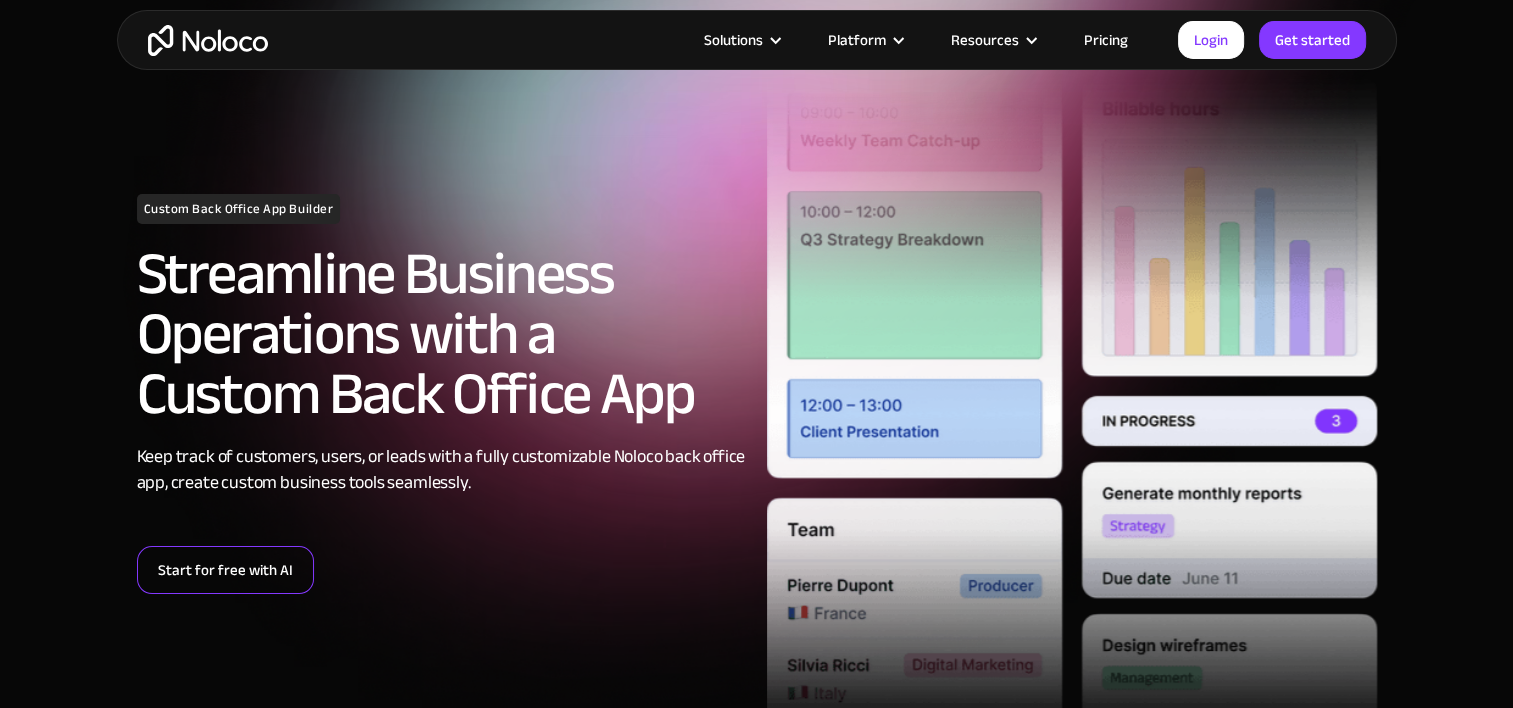 drag, startPoint x: 0, startPoint y: 0, endPoint x: 245, endPoint y: 563, distance: 613.99835 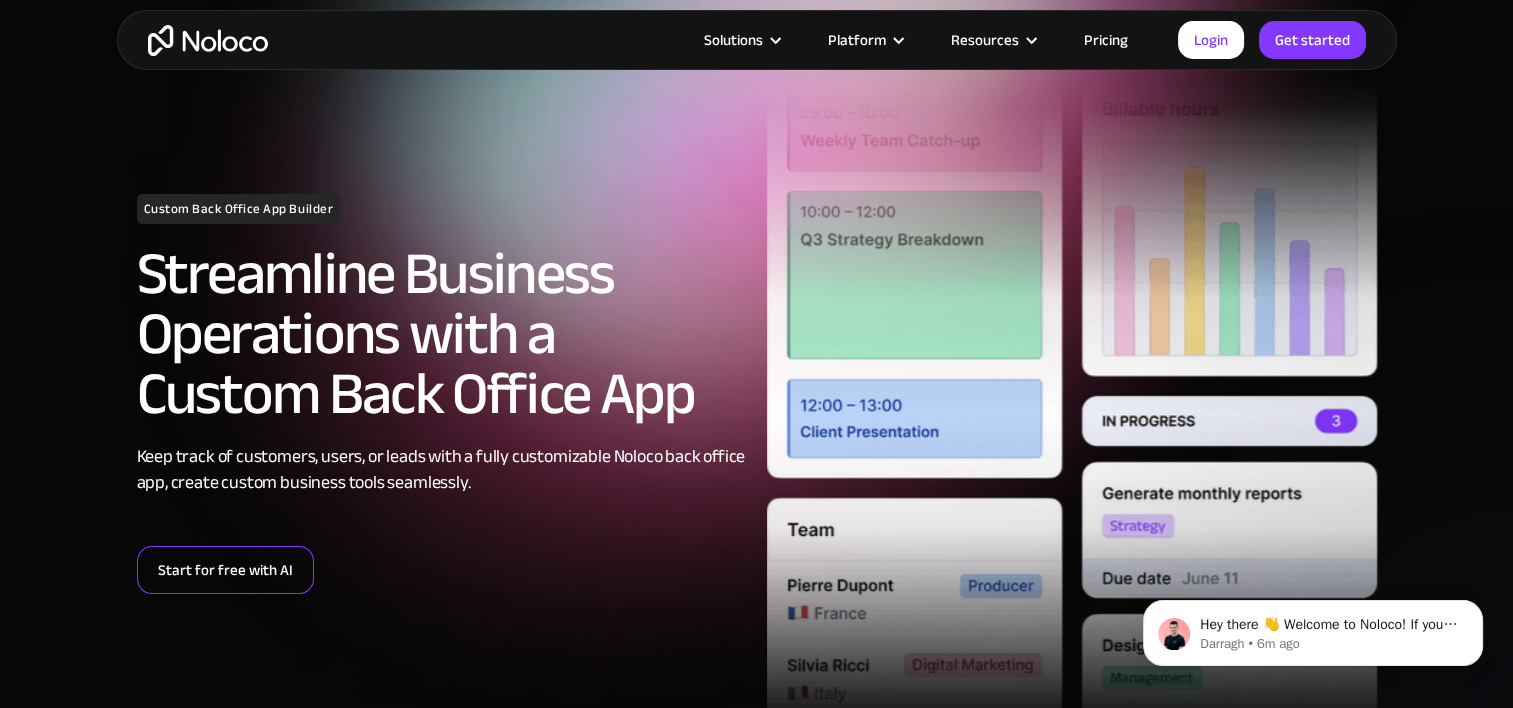 scroll, scrollTop: 0, scrollLeft: 0, axis: both 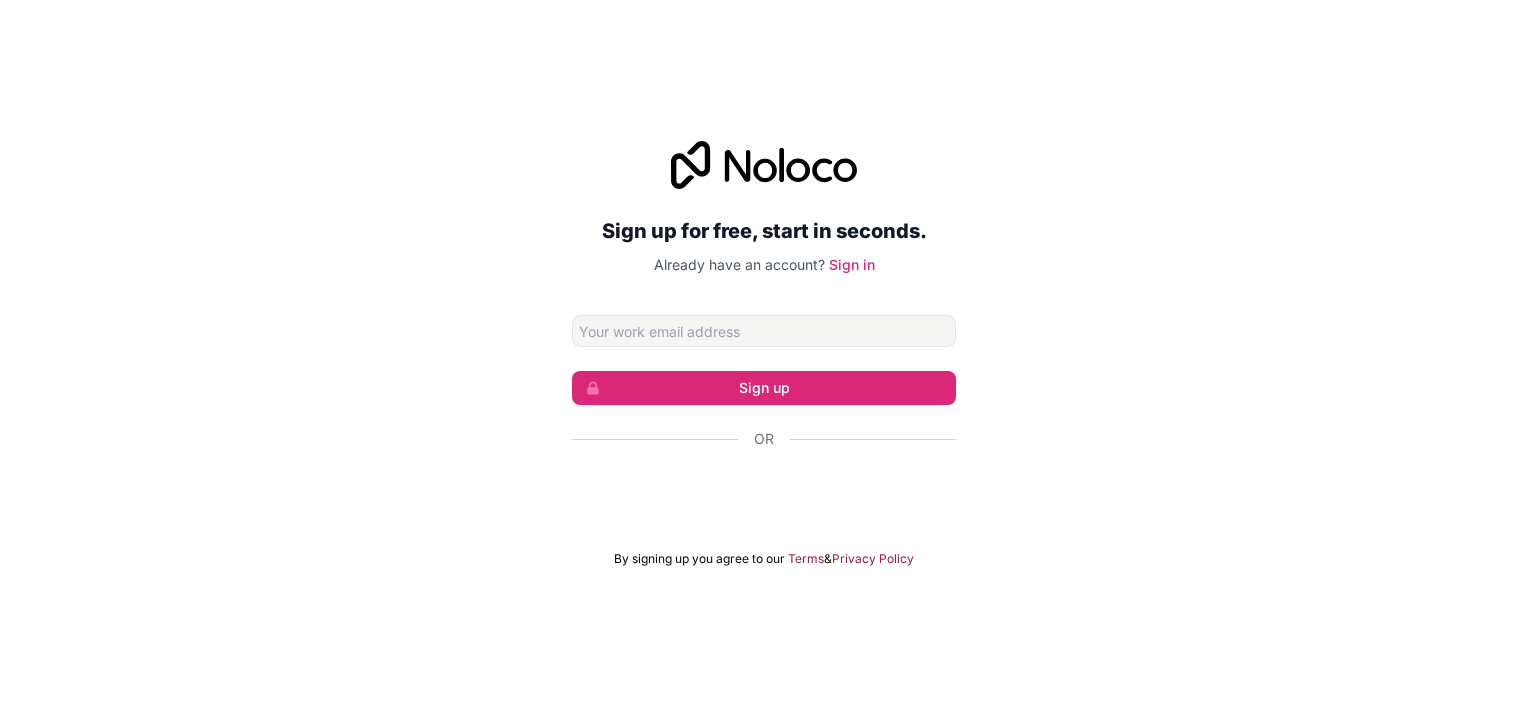 click at bounding box center [764, 331] 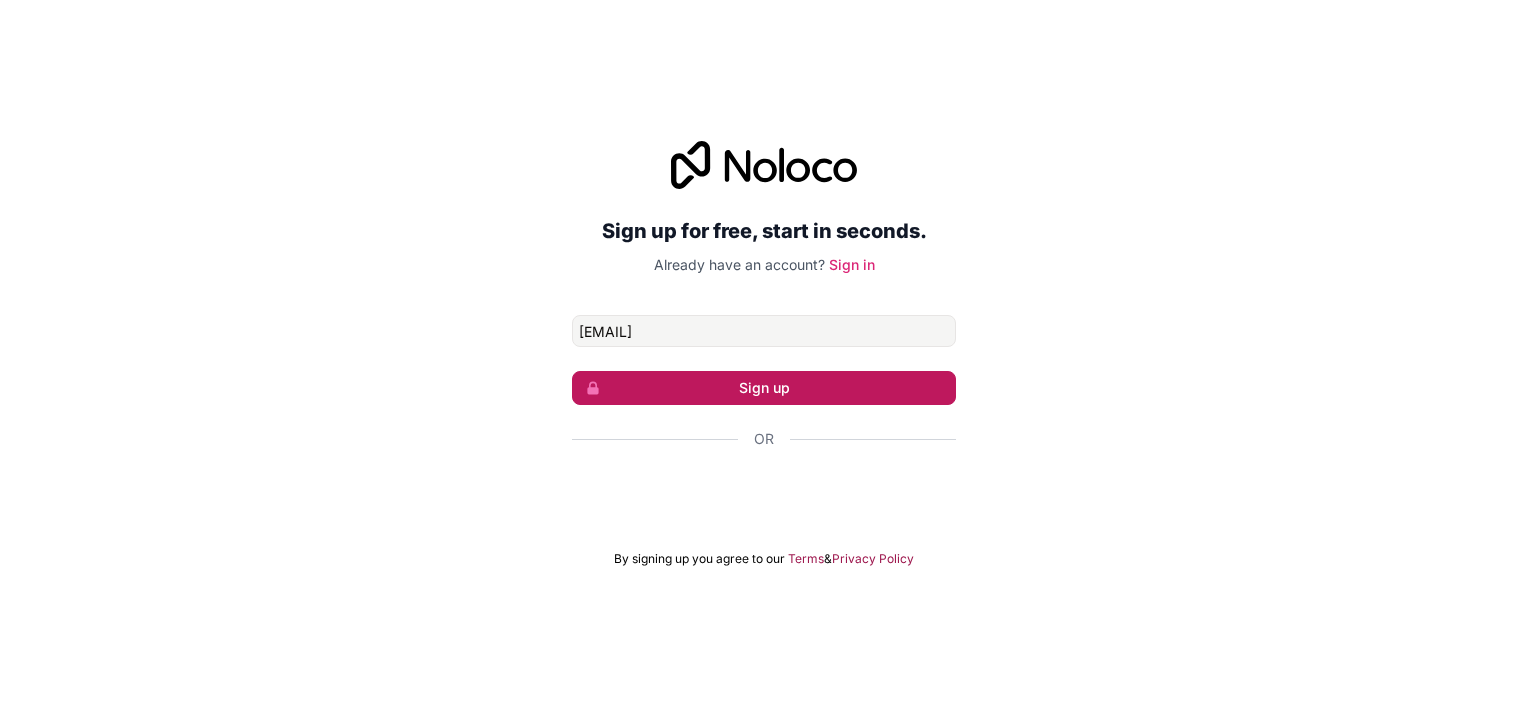 click on "Sign up" at bounding box center [764, 388] 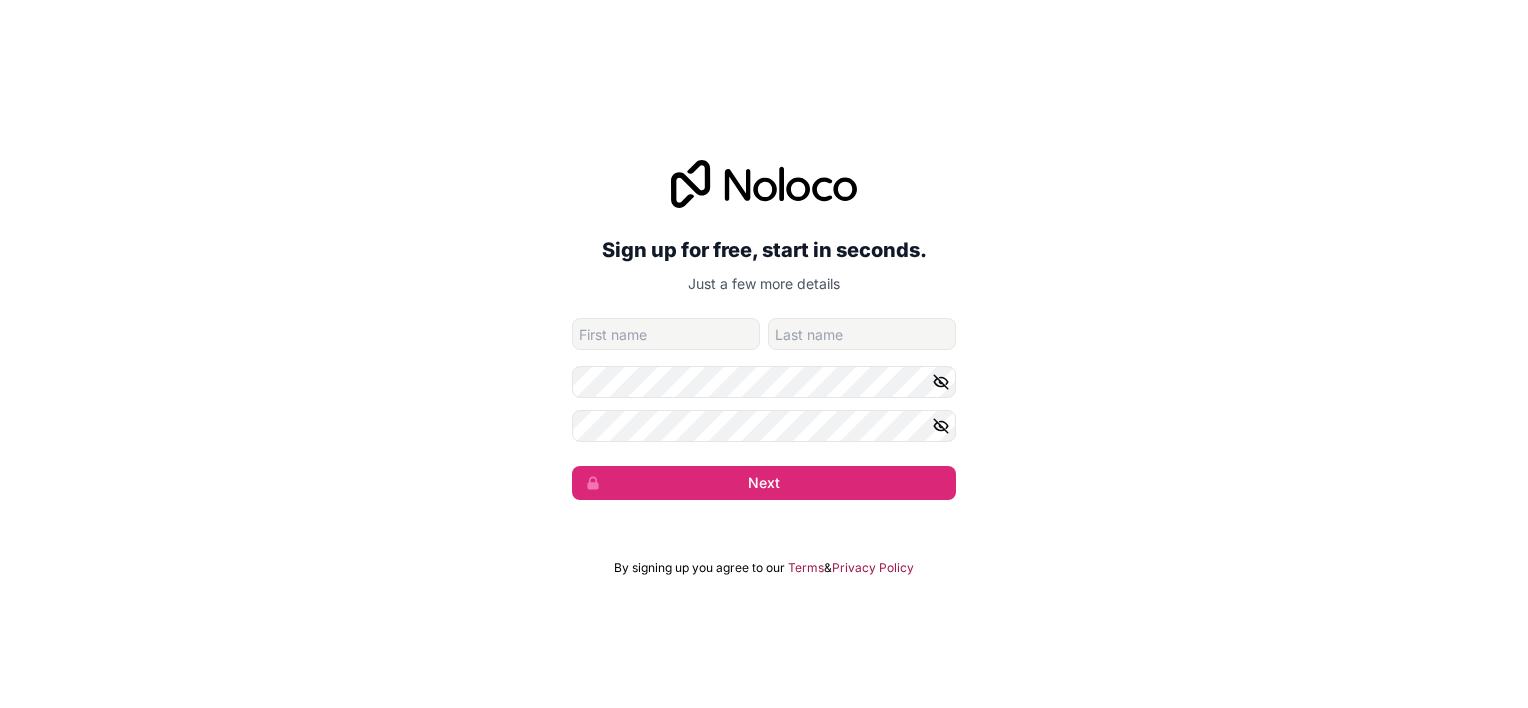 click at bounding box center [666, 334] 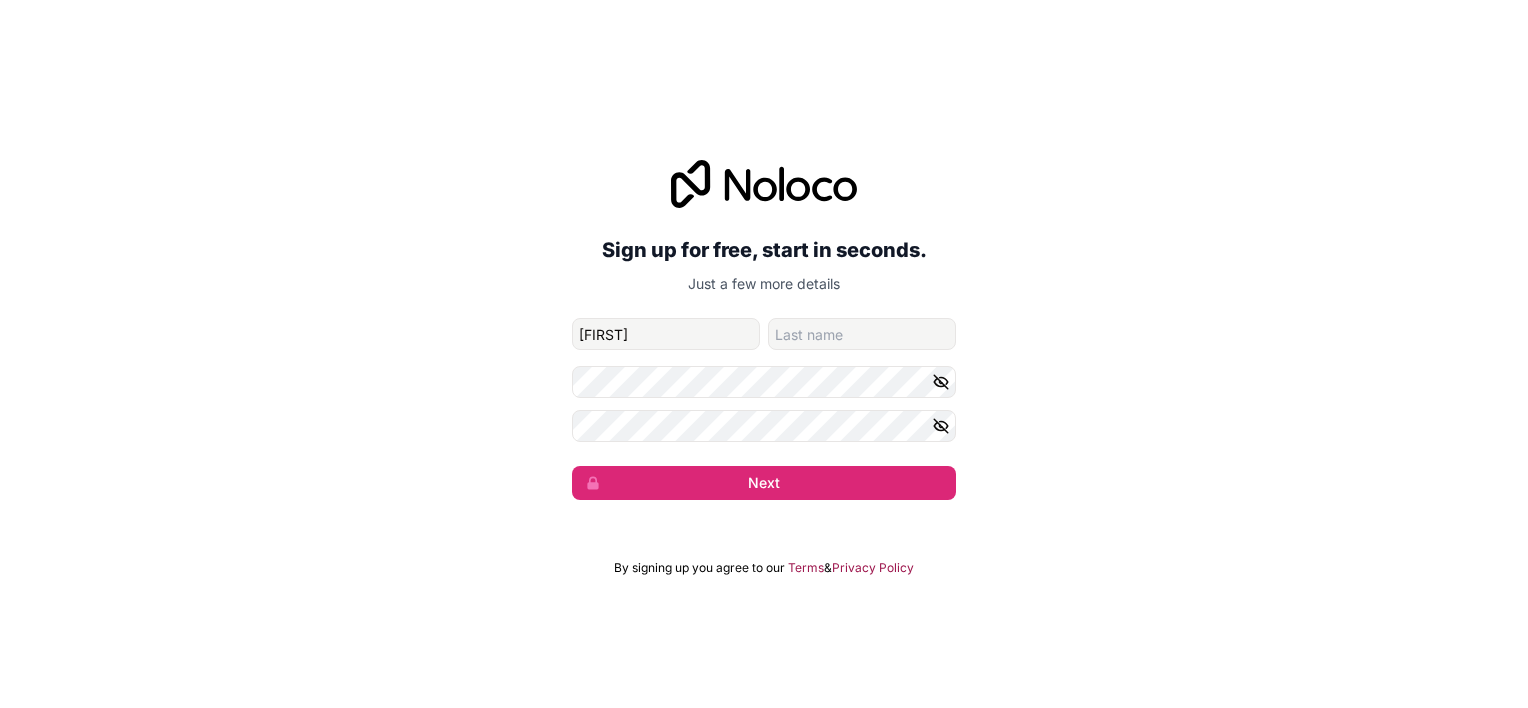 type on "[FIRST]" 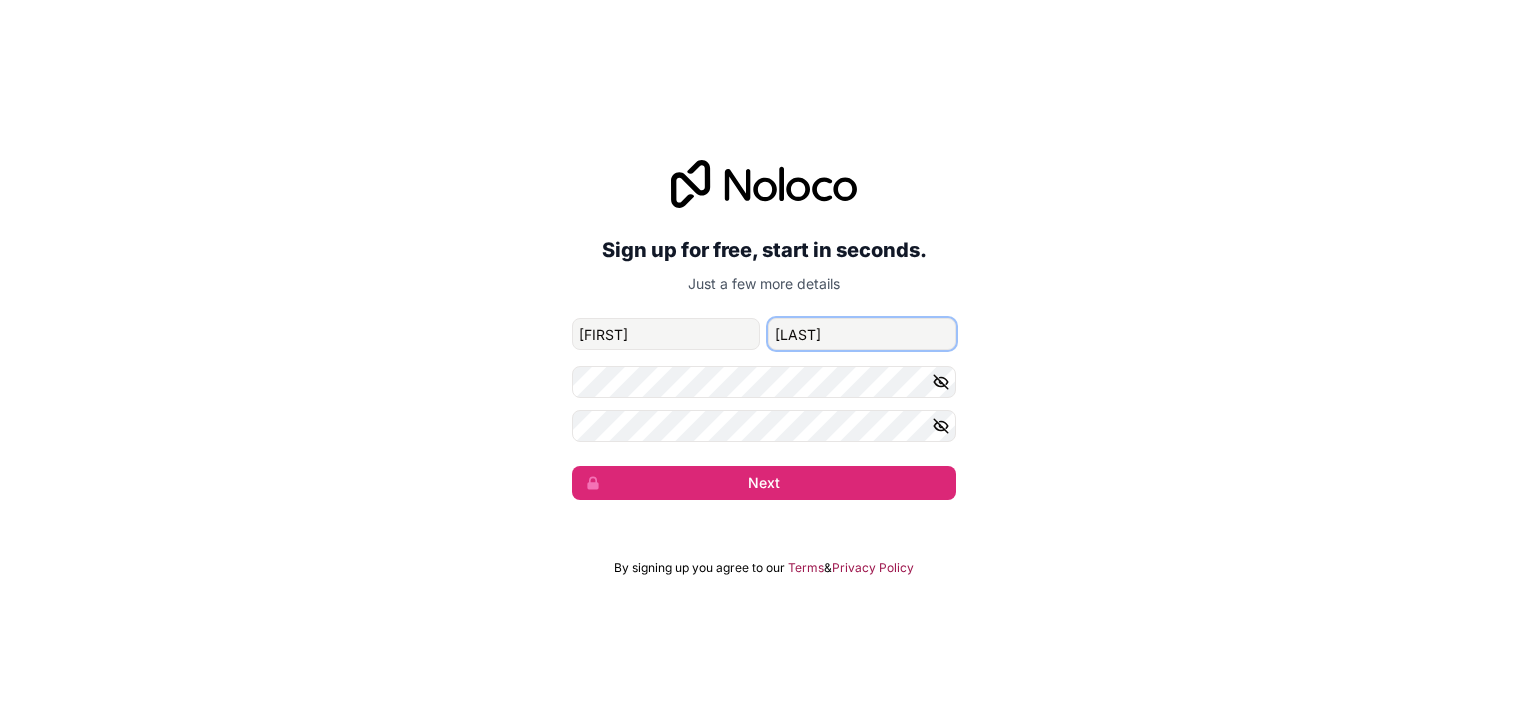 type on "[LAST]" 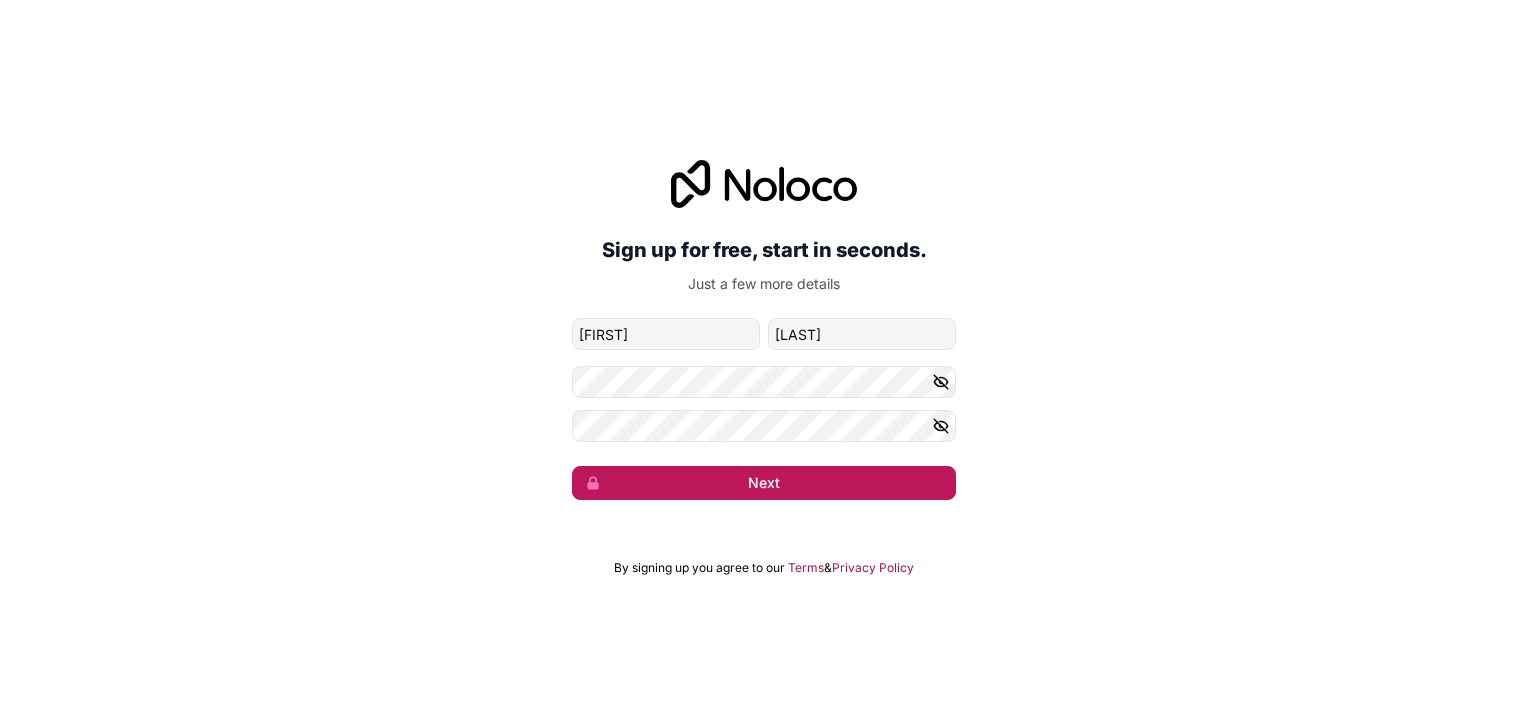 click on "Next" at bounding box center (764, 483) 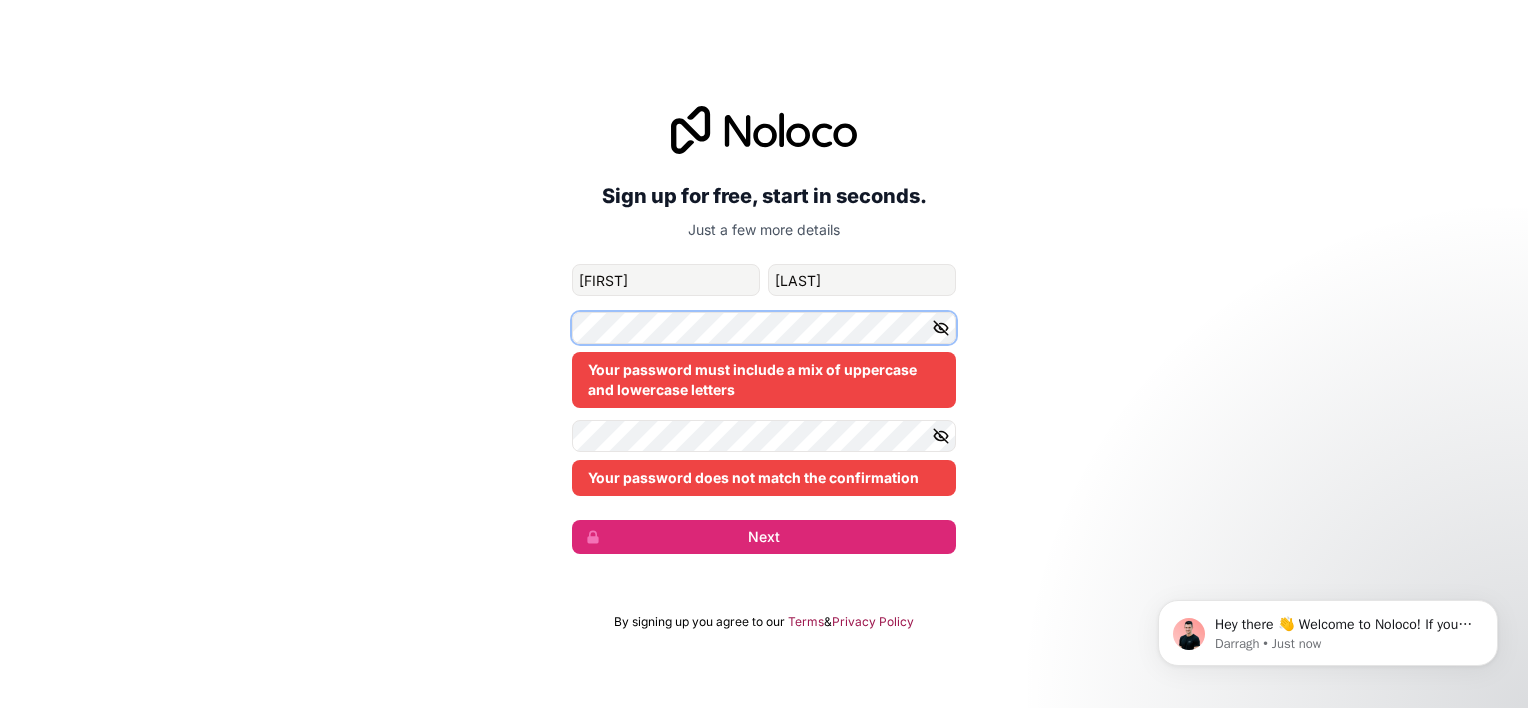 scroll, scrollTop: 0, scrollLeft: 0, axis: both 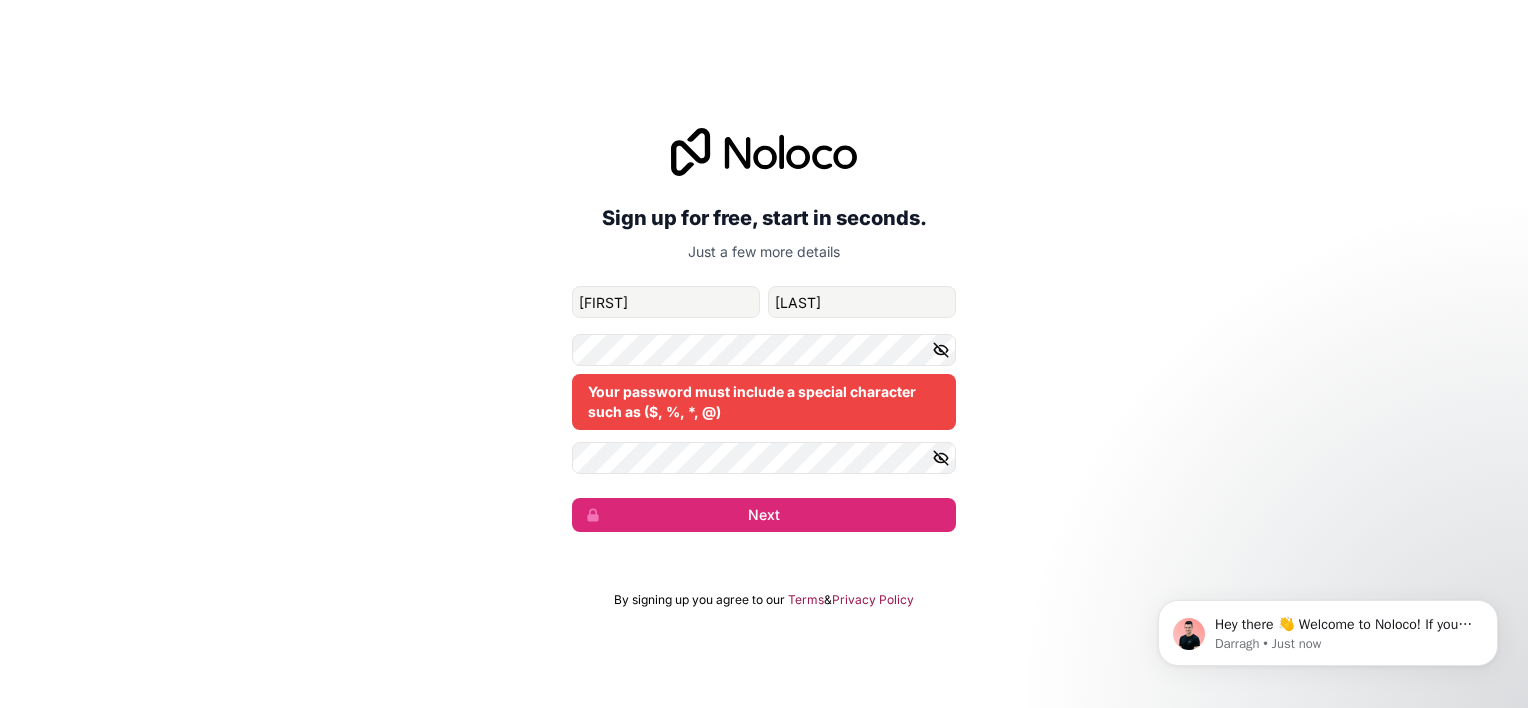 click on "Sign up for free, start in seconds. Just a few more details [EMAIL] [FIRST] [LAST] Your password must include a special character such as ($, %, *, @) Next" at bounding box center (764, 330) 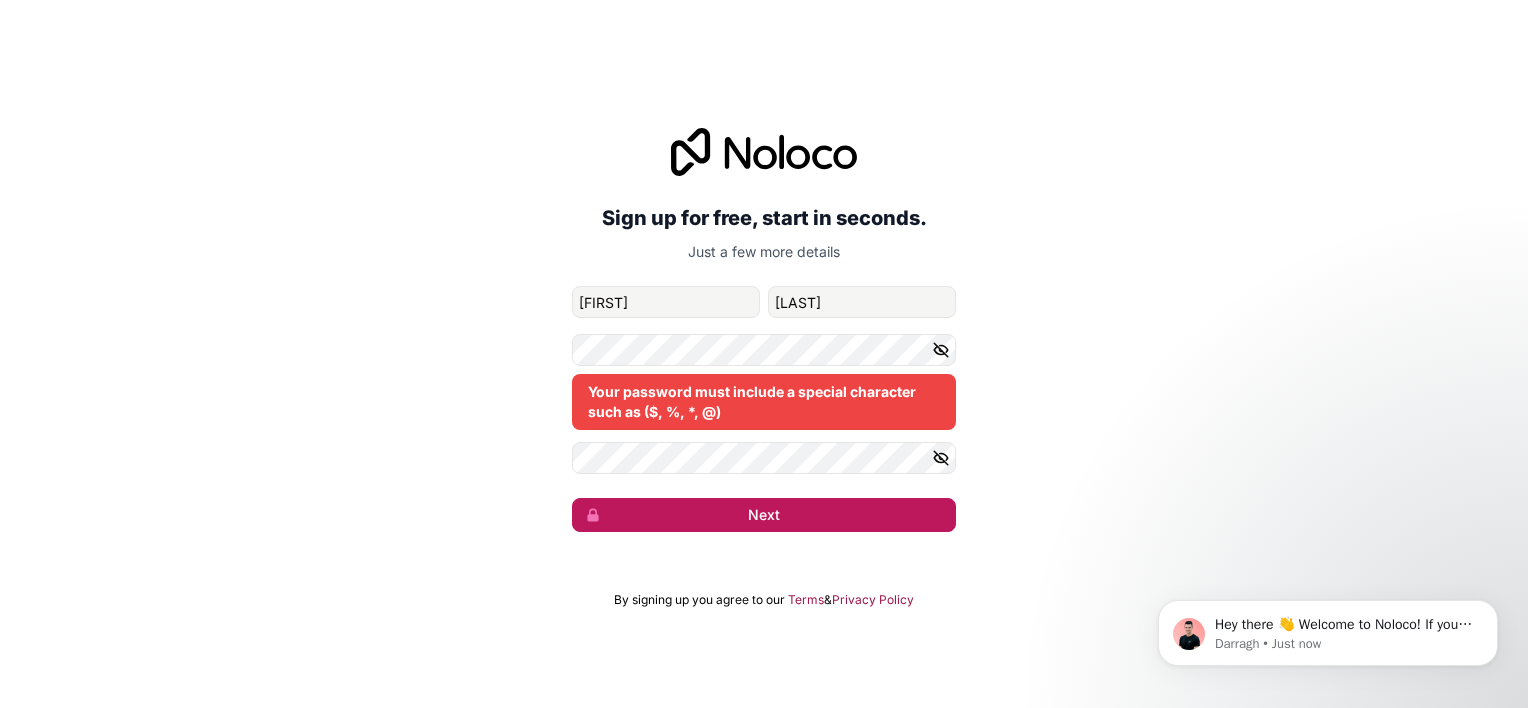 click on "Next" at bounding box center (764, 515) 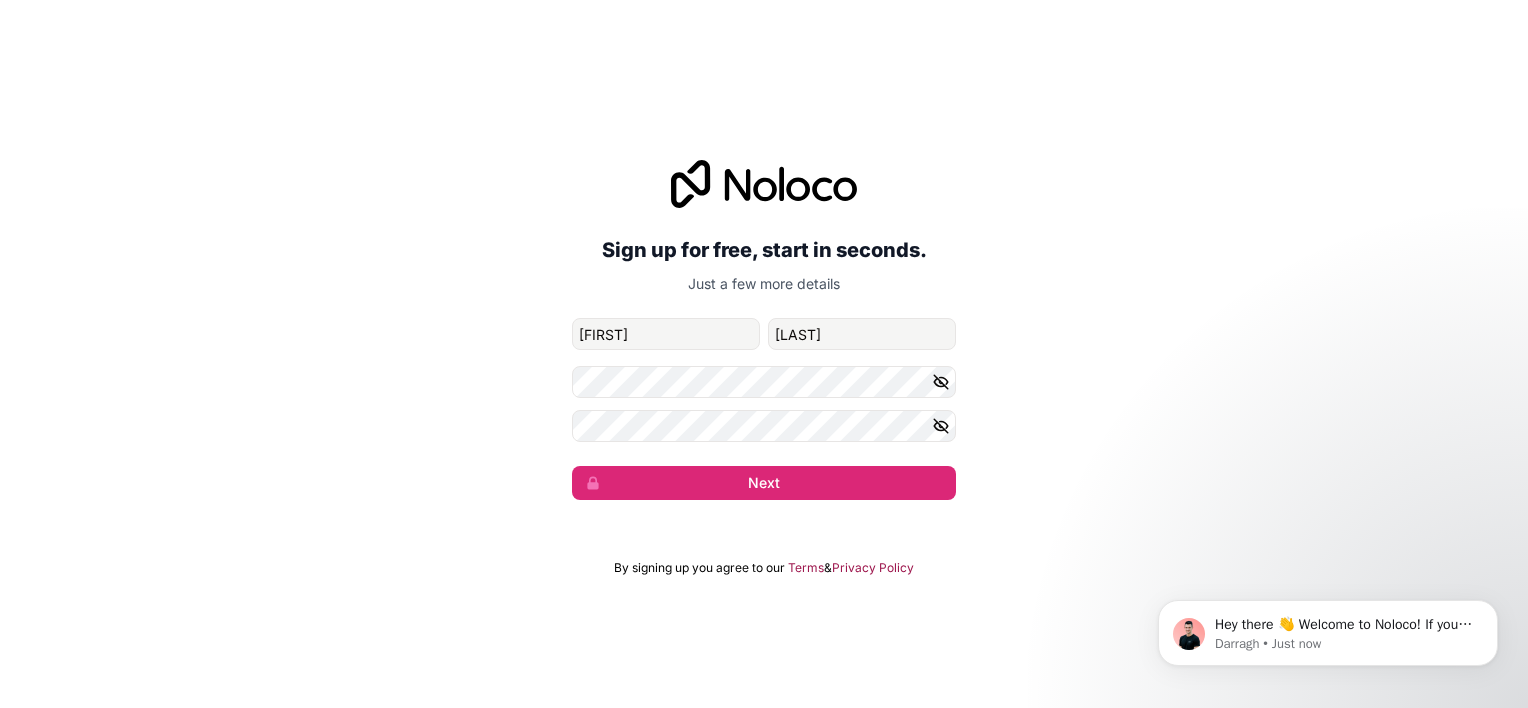 click on "Sign up for free, start in seconds. Just a few more details [EMAIL] [FIRST] [LAST] Next" at bounding box center (764, 330) 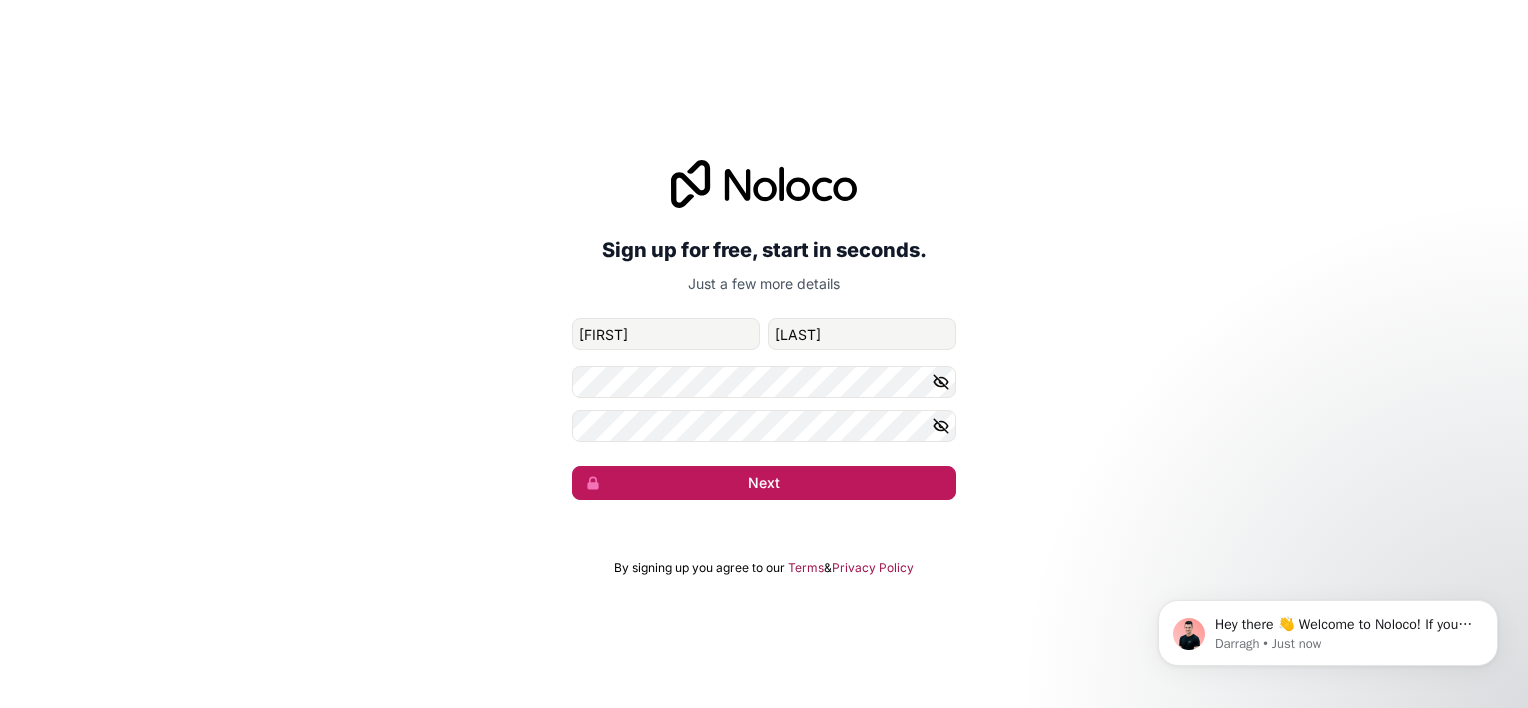 click on "Next" at bounding box center [764, 483] 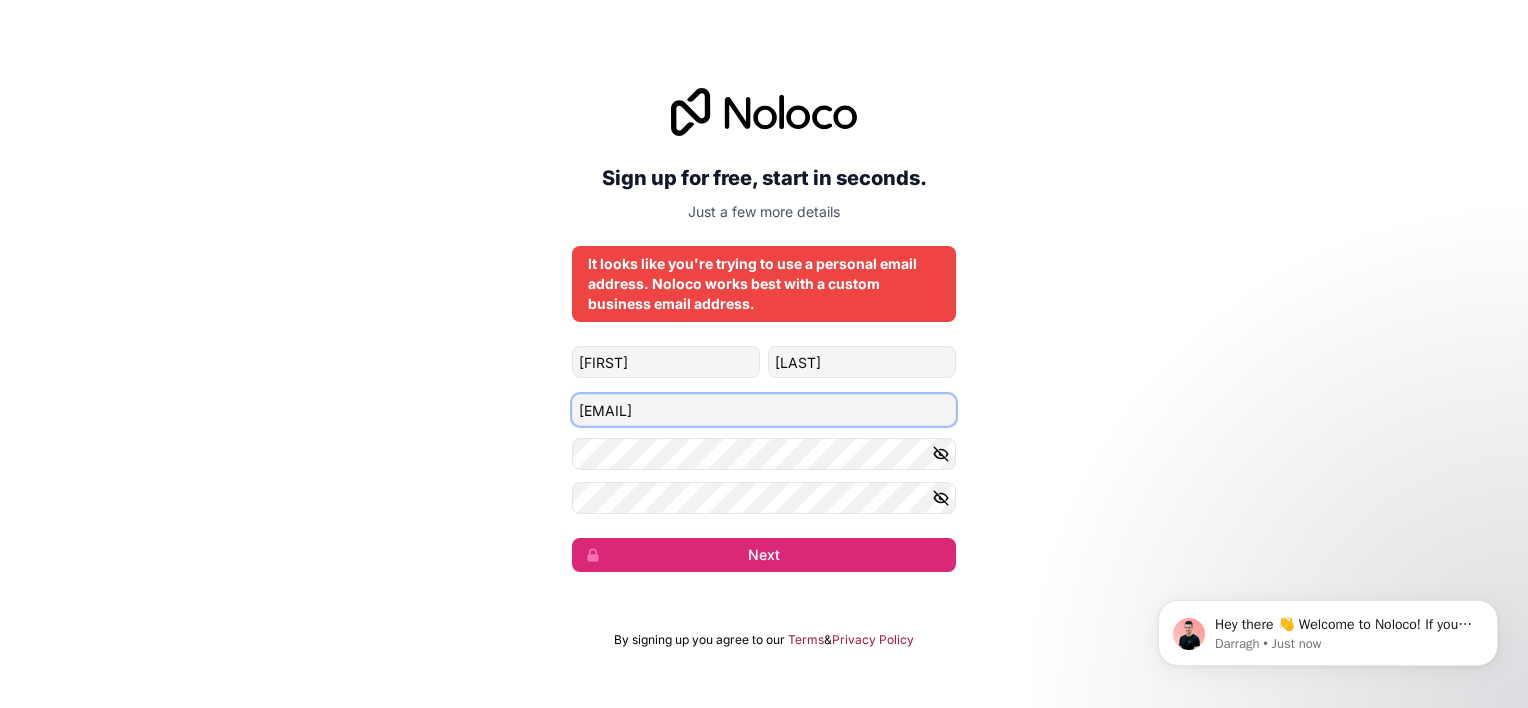 drag, startPoint x: 845, startPoint y: 412, endPoint x: 327, endPoint y: 406, distance: 518.0347 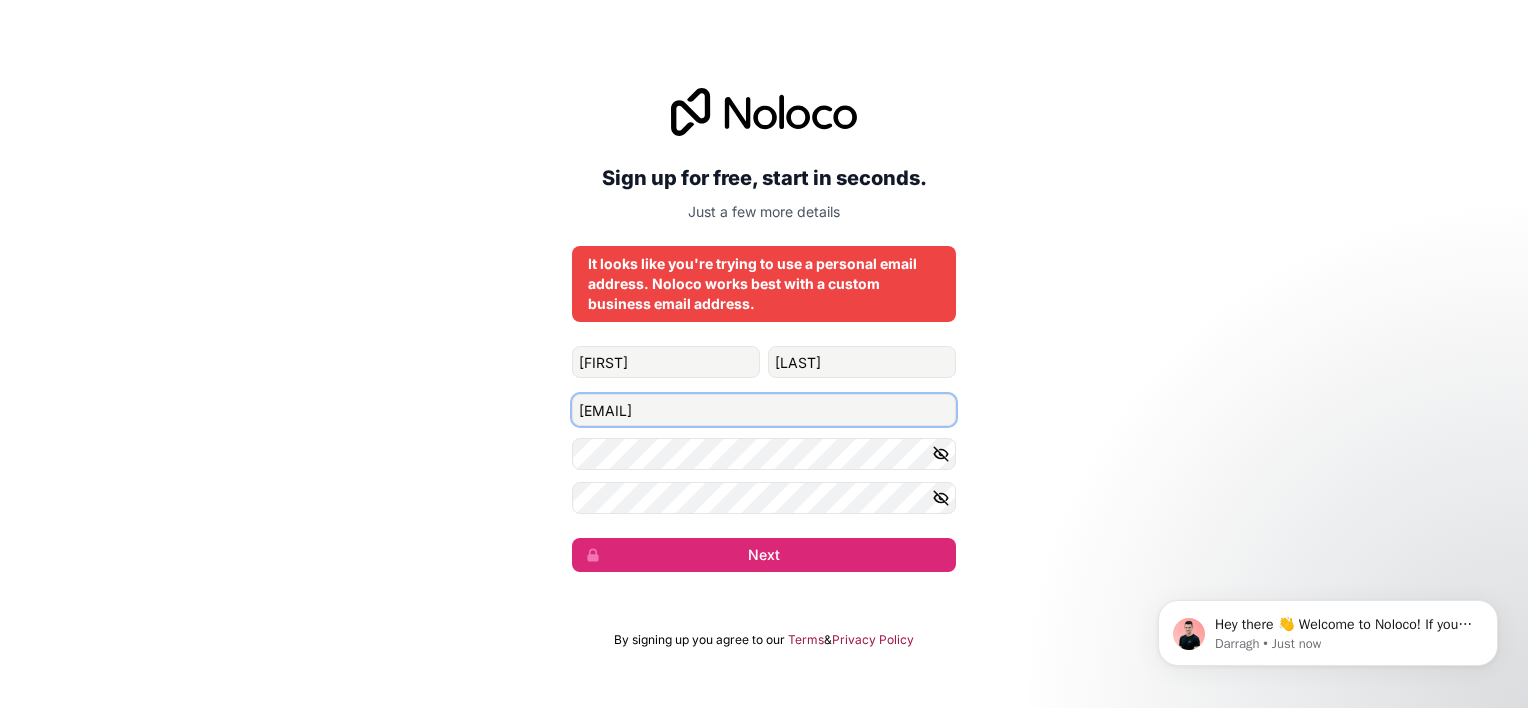 click on "Sign up for free, start in seconds. Just a few more details It looks like you're trying to use a personal email address. Noloco works best with a custom business email address. [FIRST] [LAST] [EMAIL] Next" at bounding box center (764, 330) 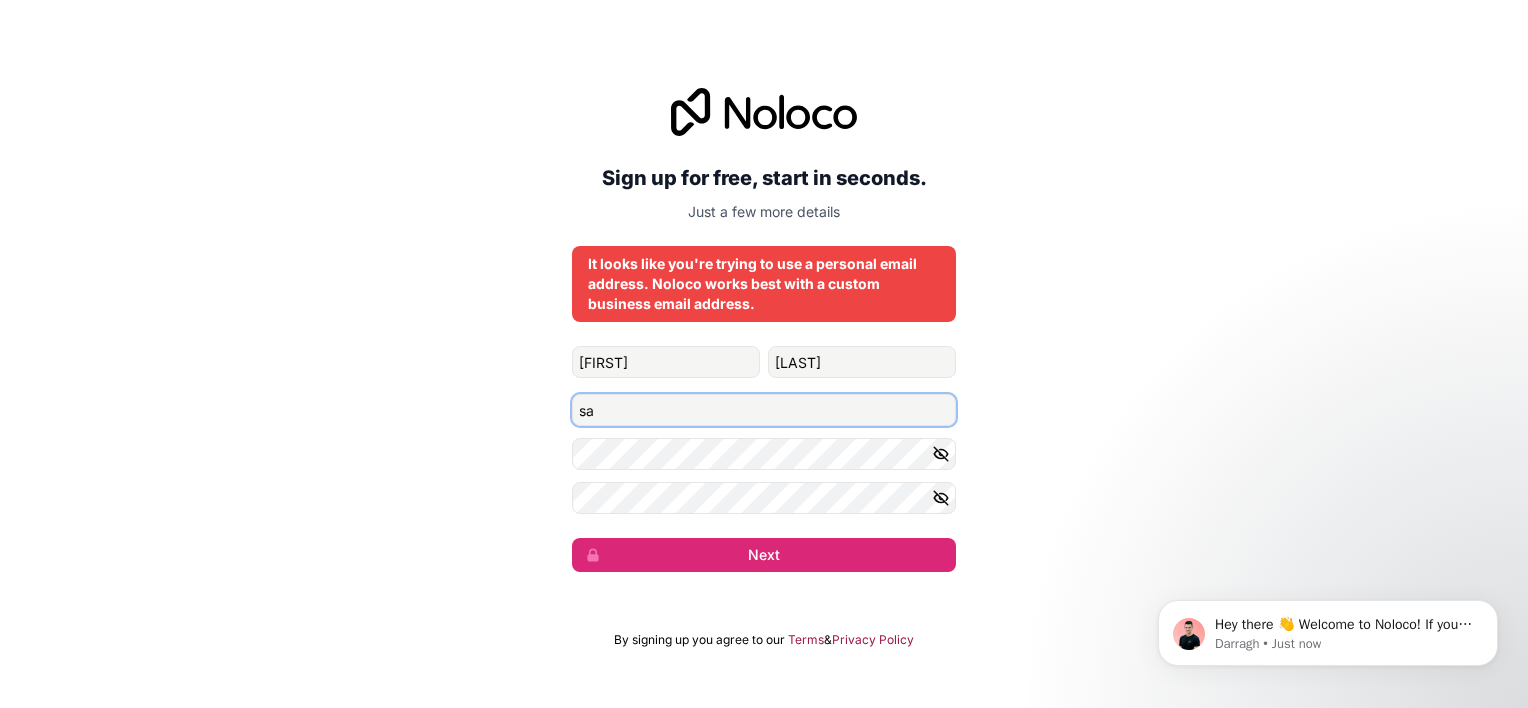 type on "[EMAIL]" 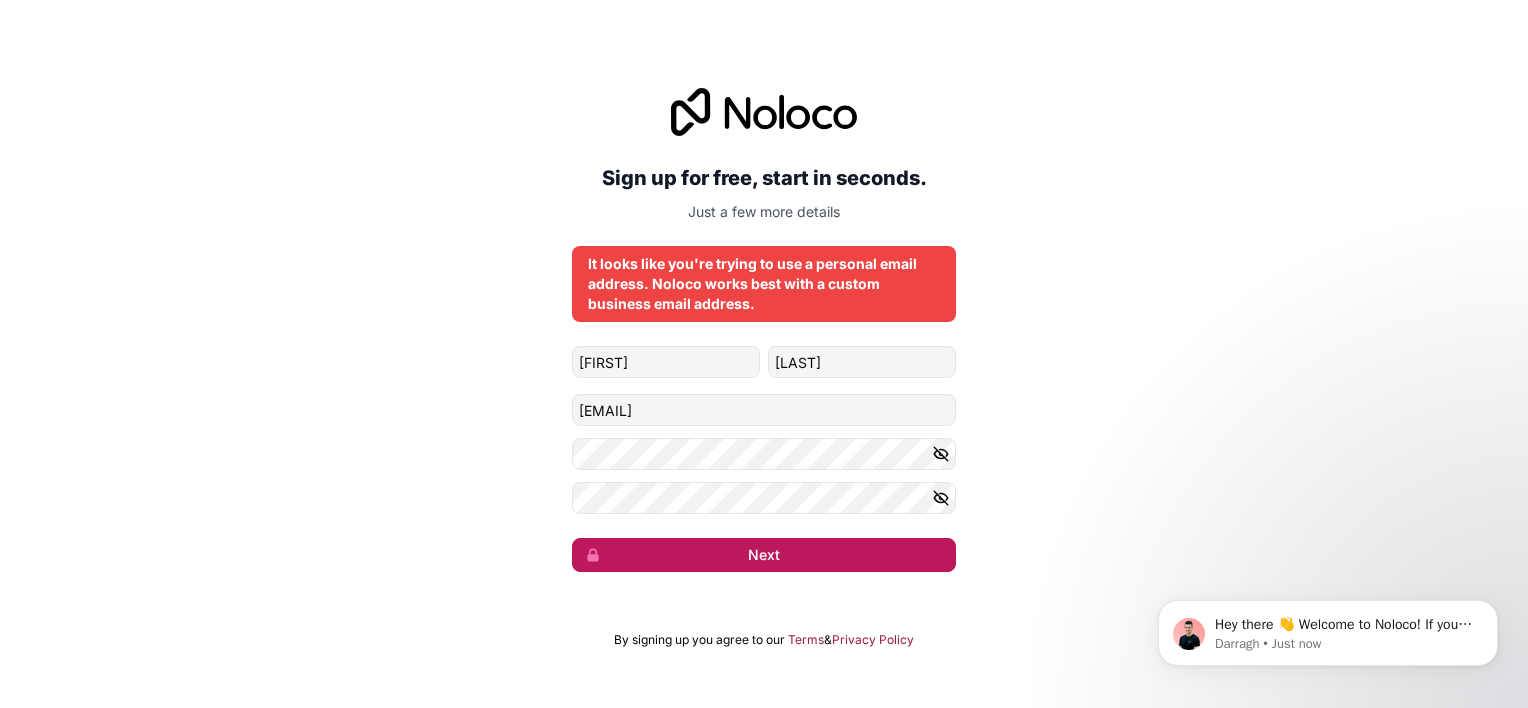click on "Next" at bounding box center (764, 555) 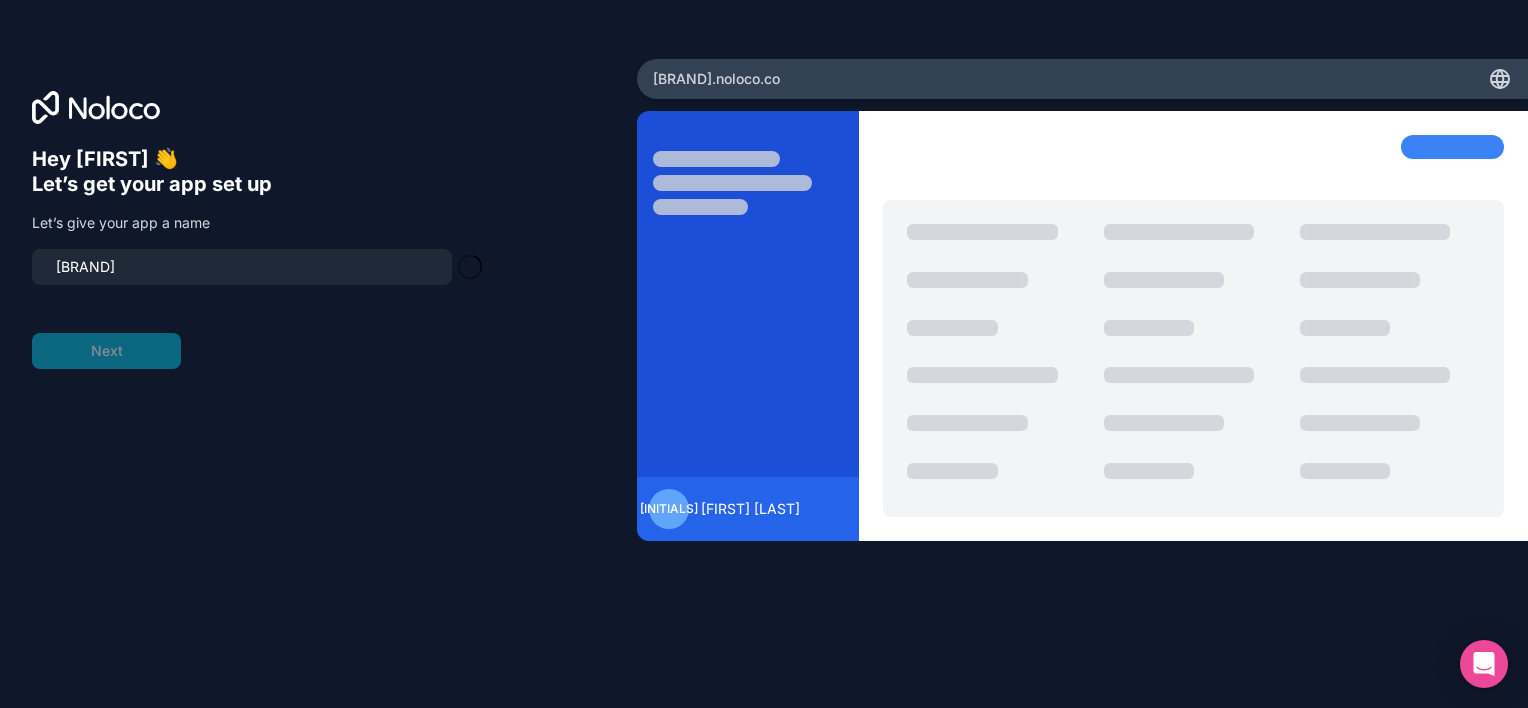 type on "[BRAND]" 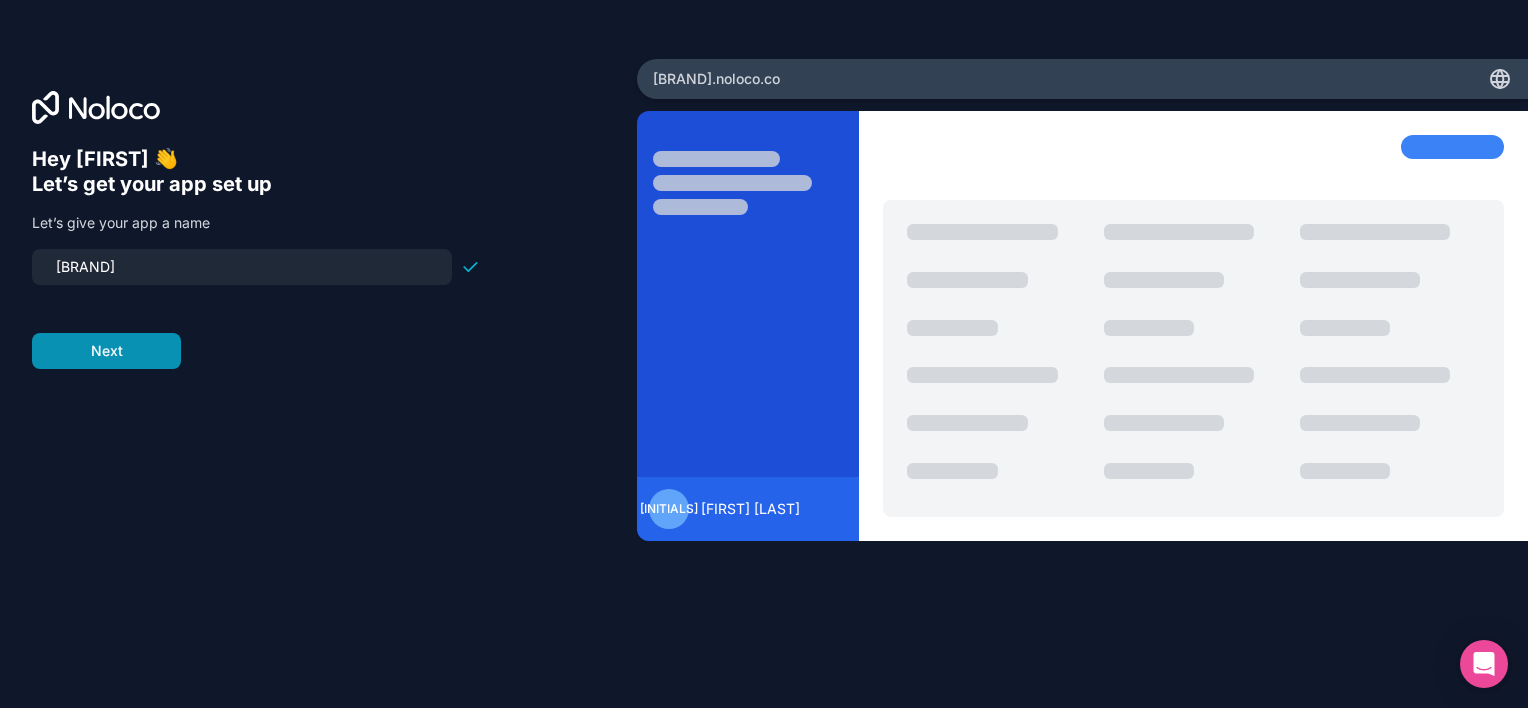 click on "Next" at bounding box center [106, 351] 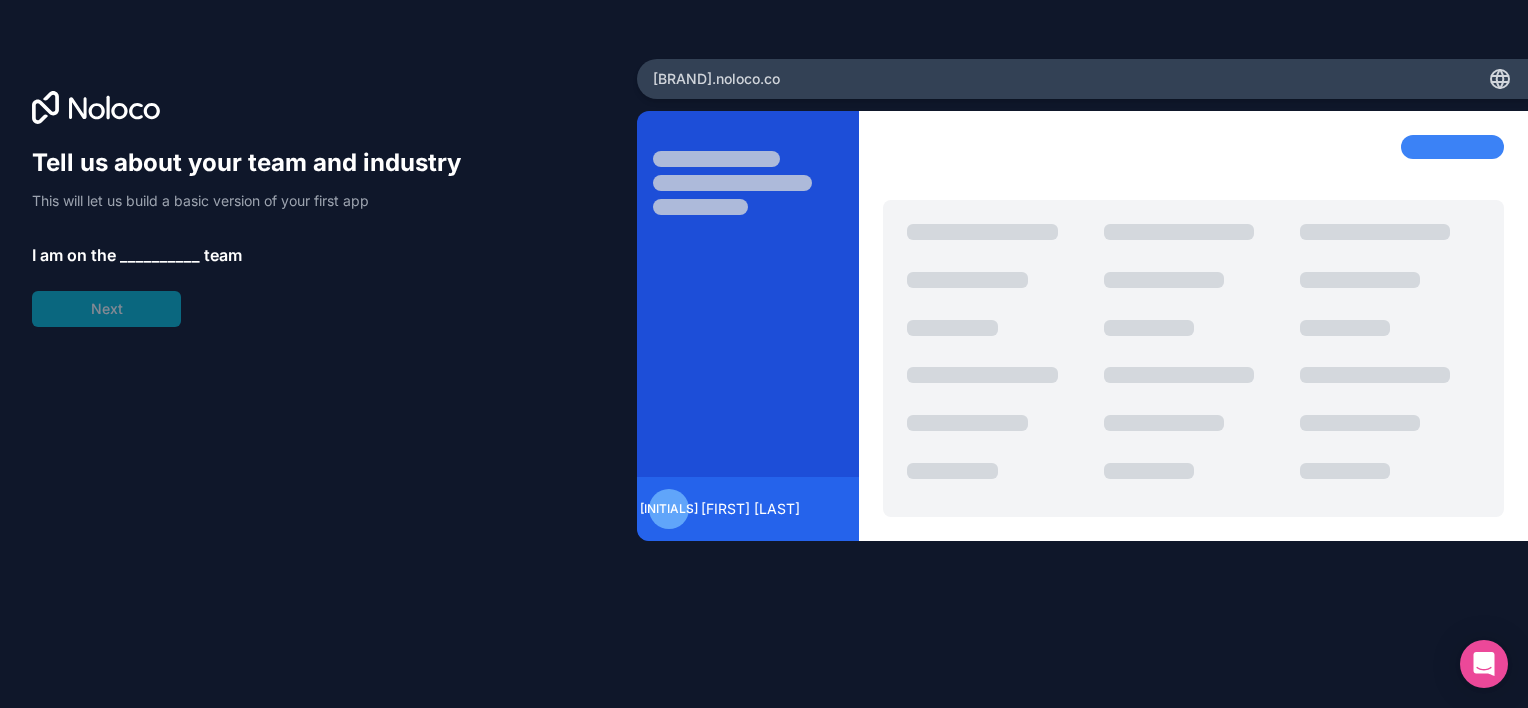 click on "__________" at bounding box center [160, 255] 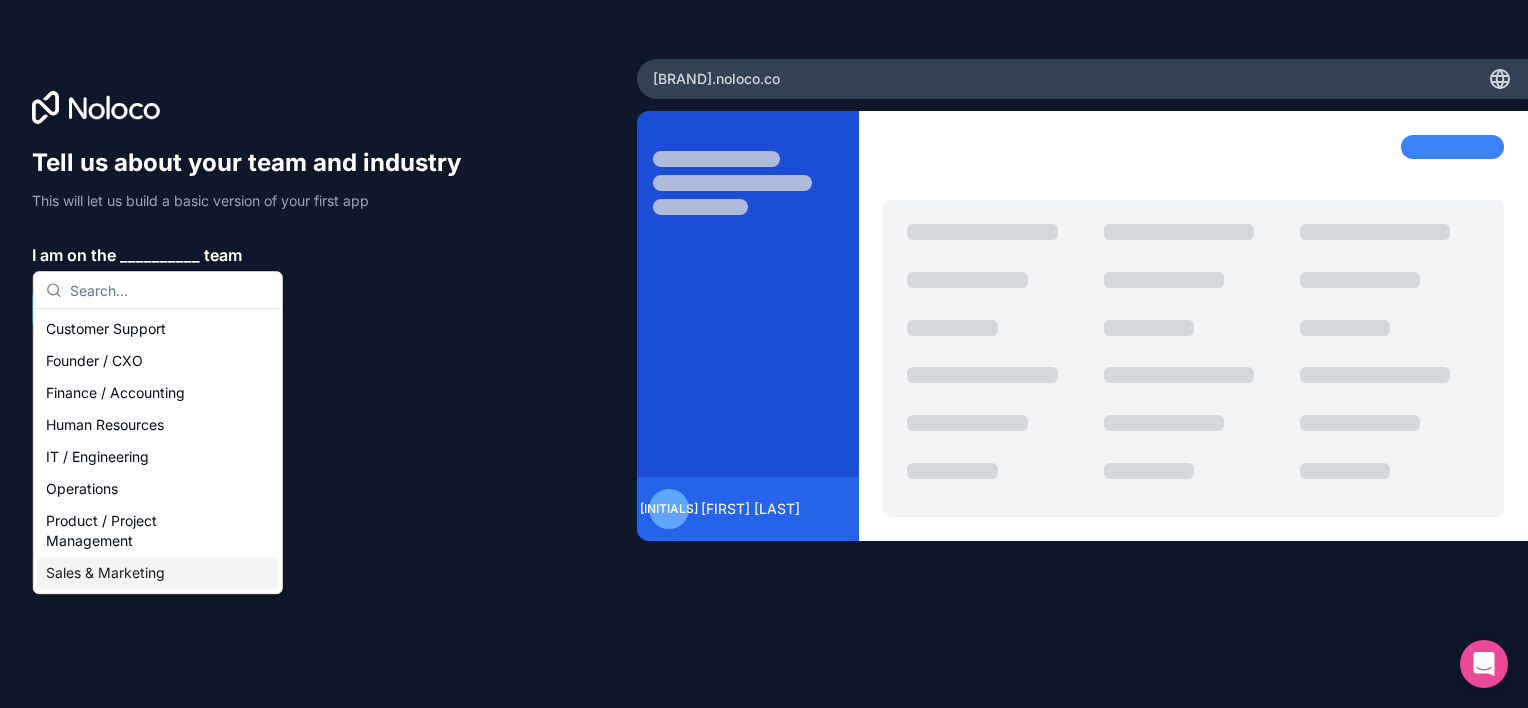 click on "Sales & Marketing" at bounding box center (158, 573) 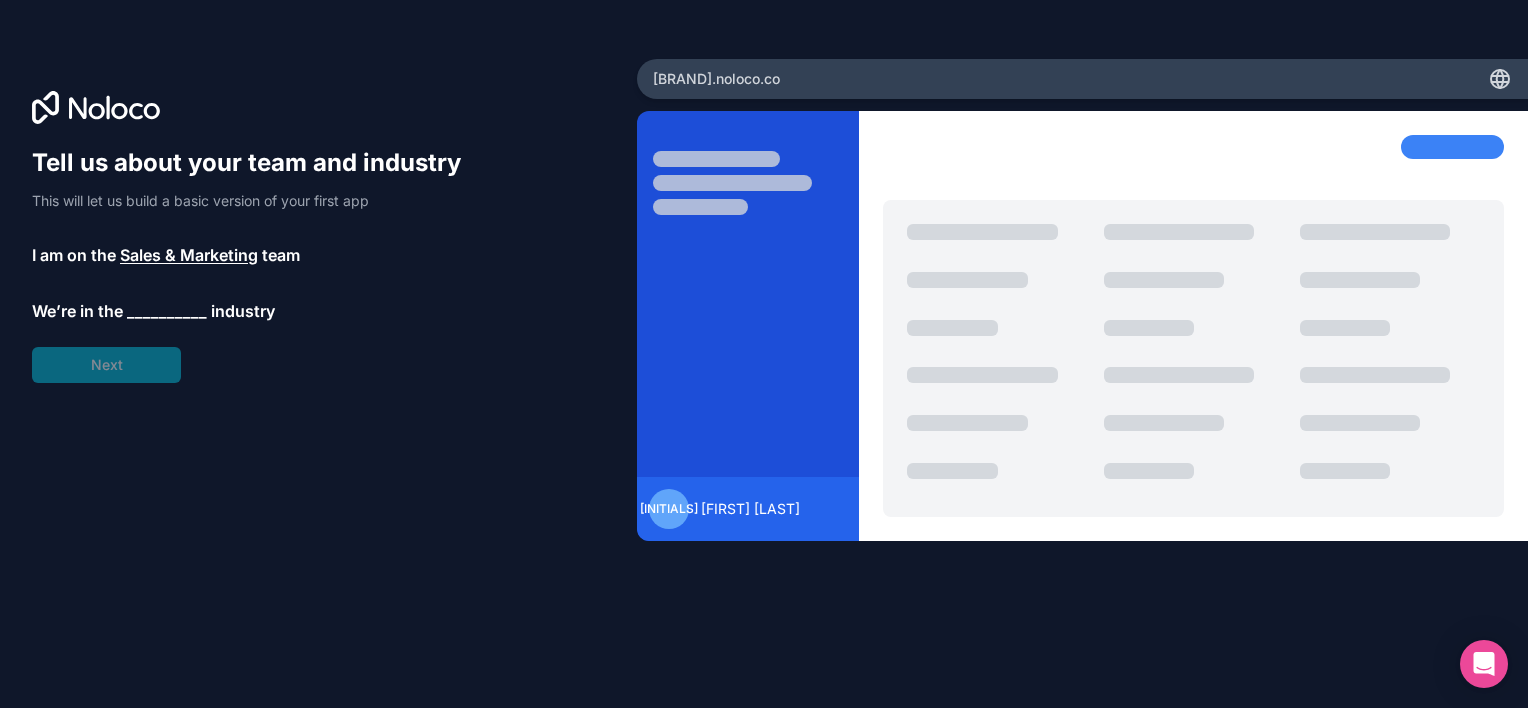 click on "Tell us about your team and industry This will let us build a basic version of your first app I am on the Sales & Marketing team We’re in the __________ industry Next" at bounding box center [256, 265] 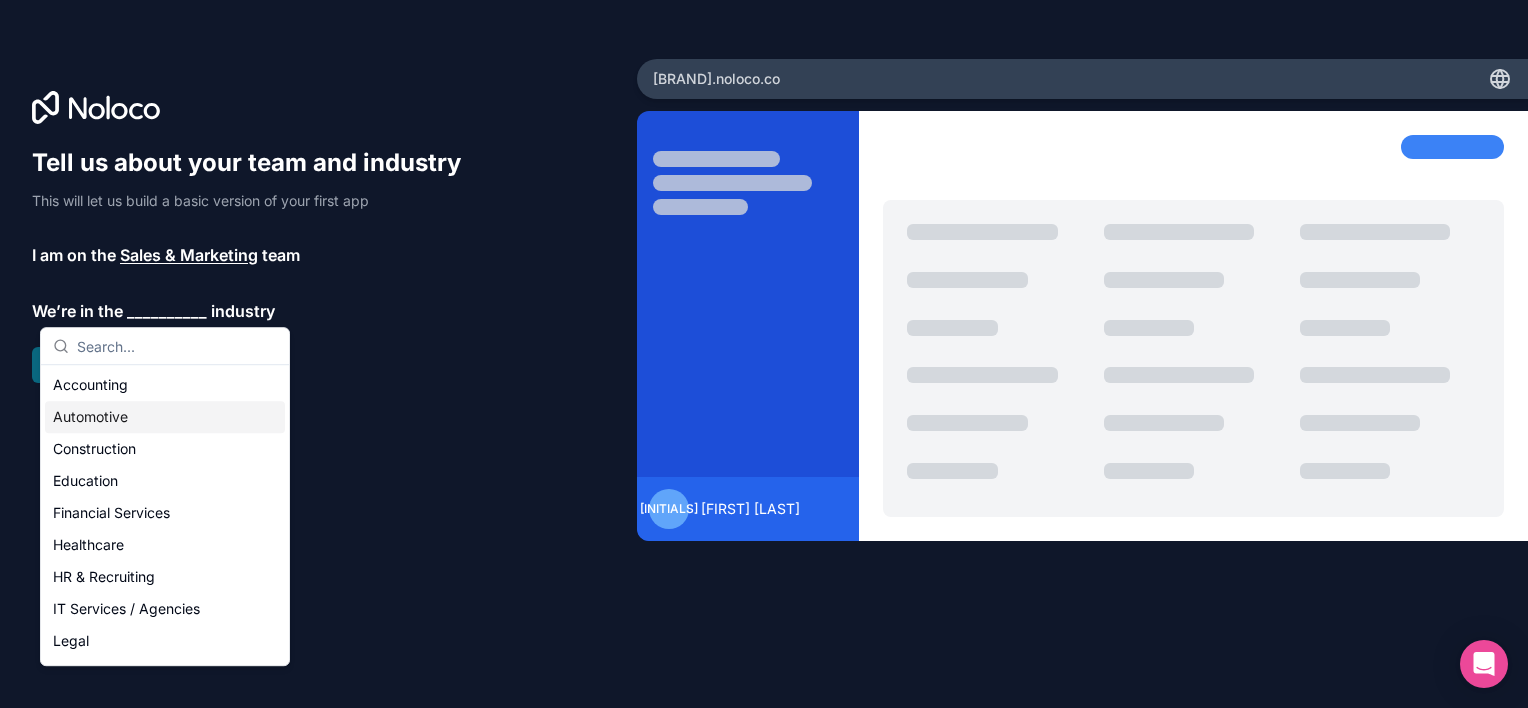 click on "Automotive" at bounding box center (165, 417) 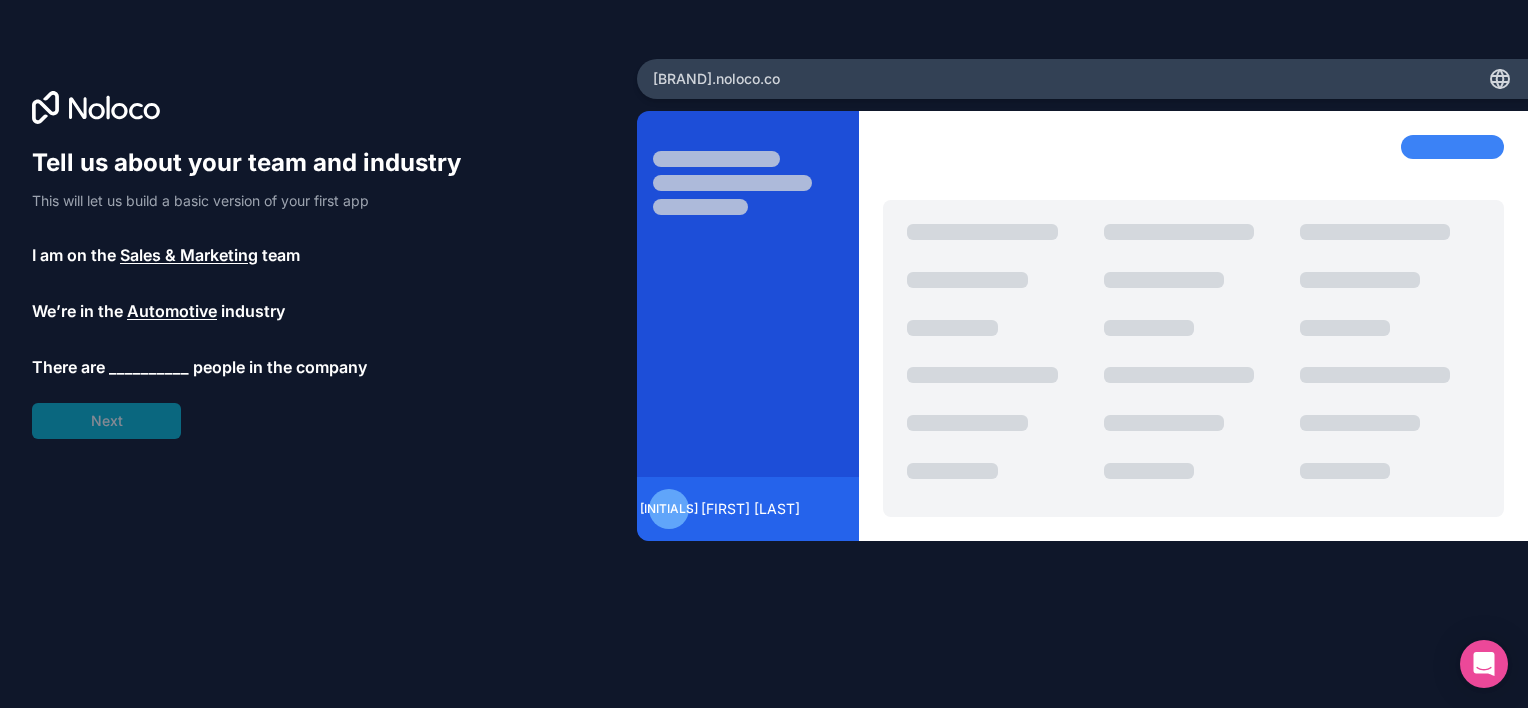click on "__________" at bounding box center [149, 367] 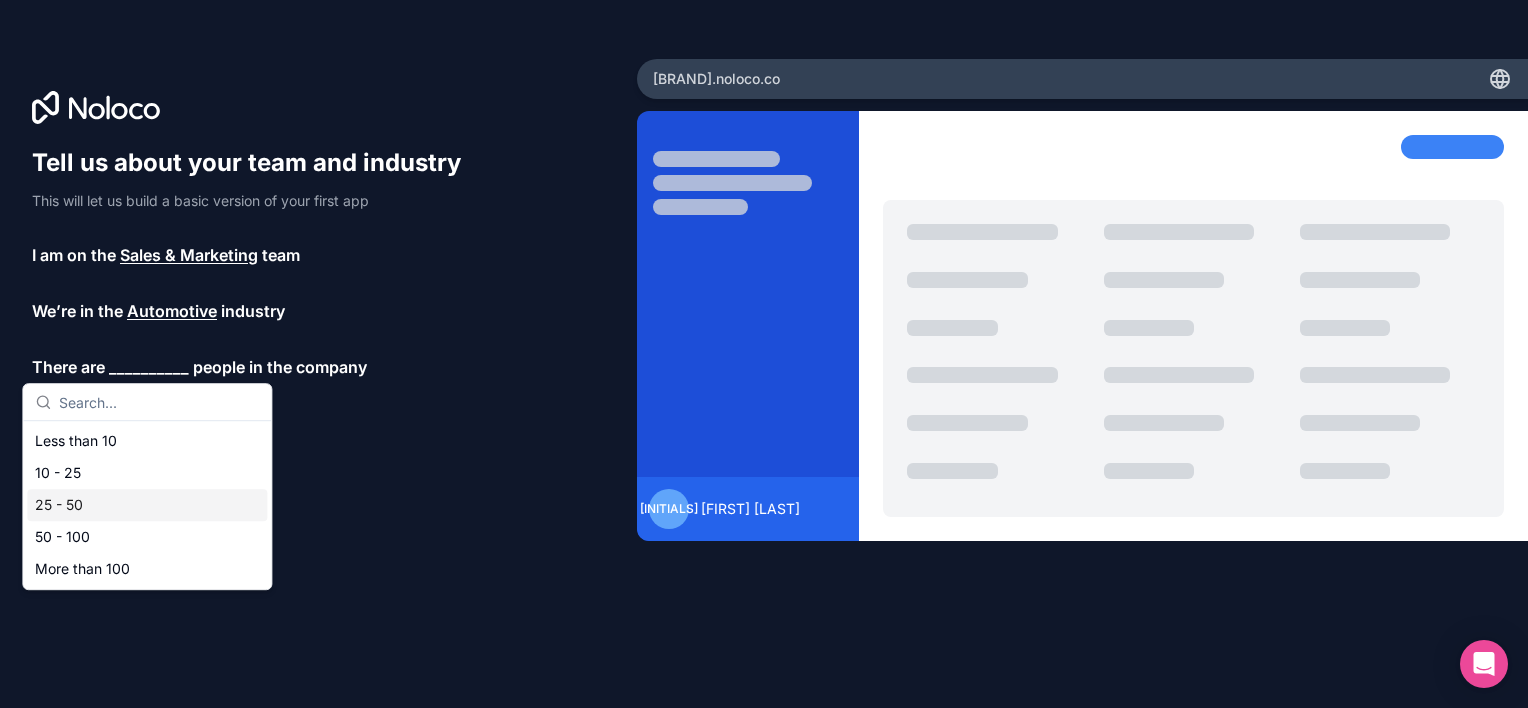click on "25 - 50" at bounding box center (147, 505) 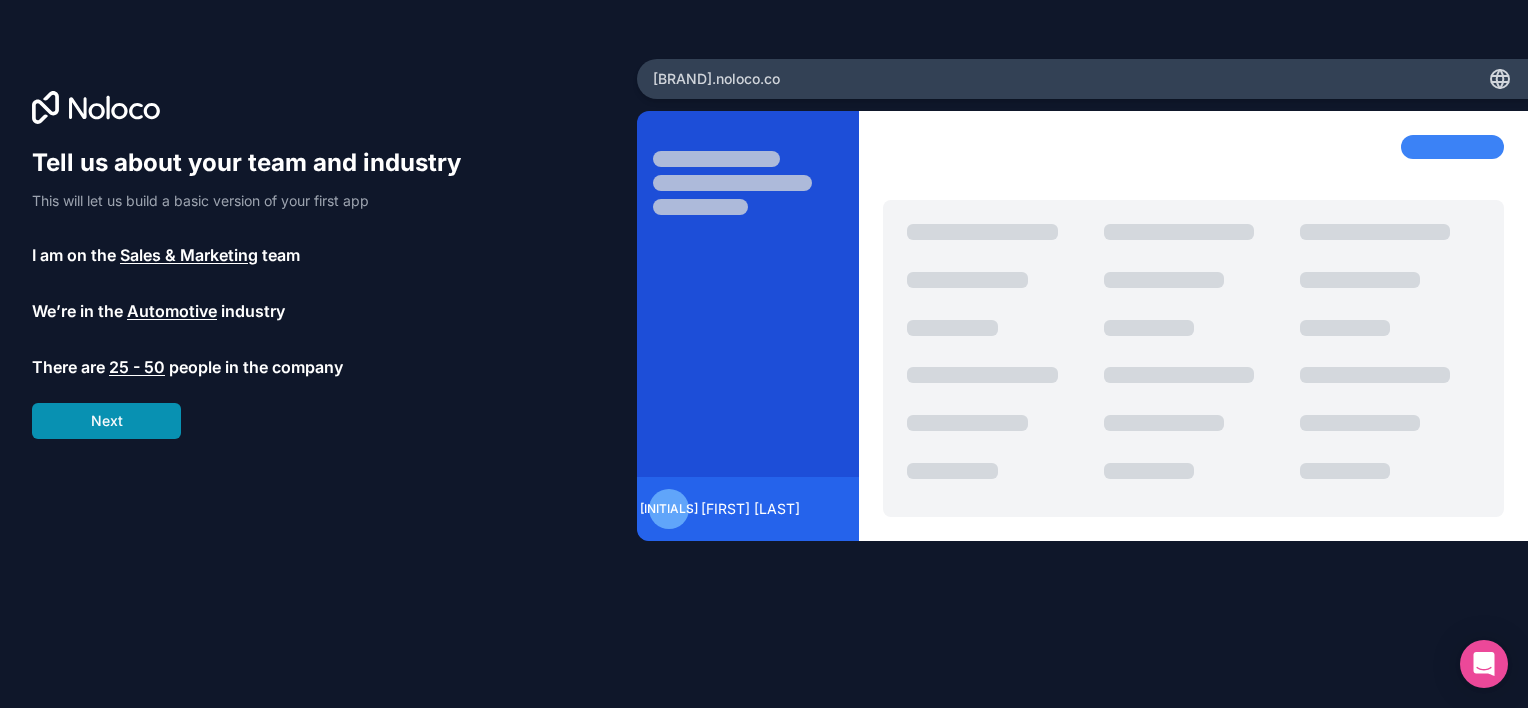 click on "Next" at bounding box center [106, 421] 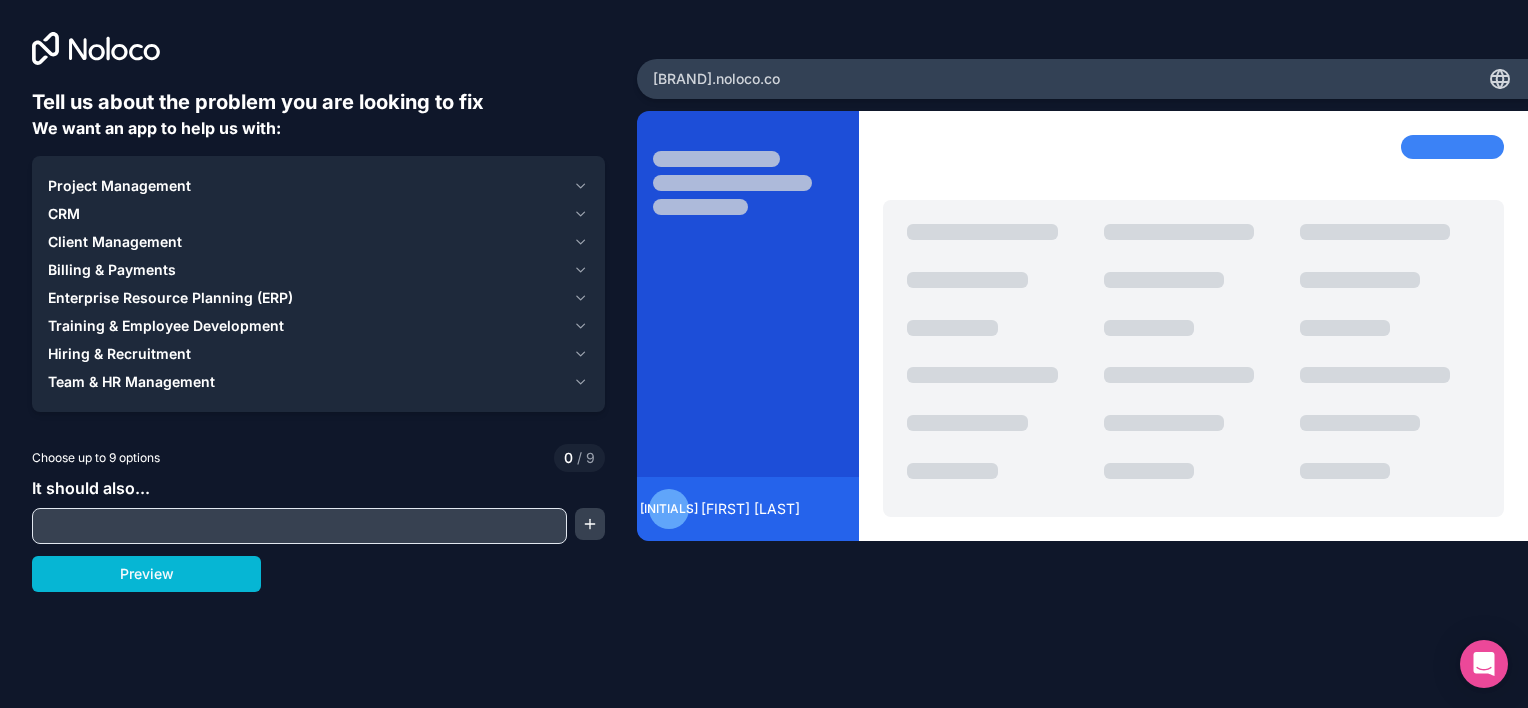 click on "Client Management" at bounding box center [306, 242] 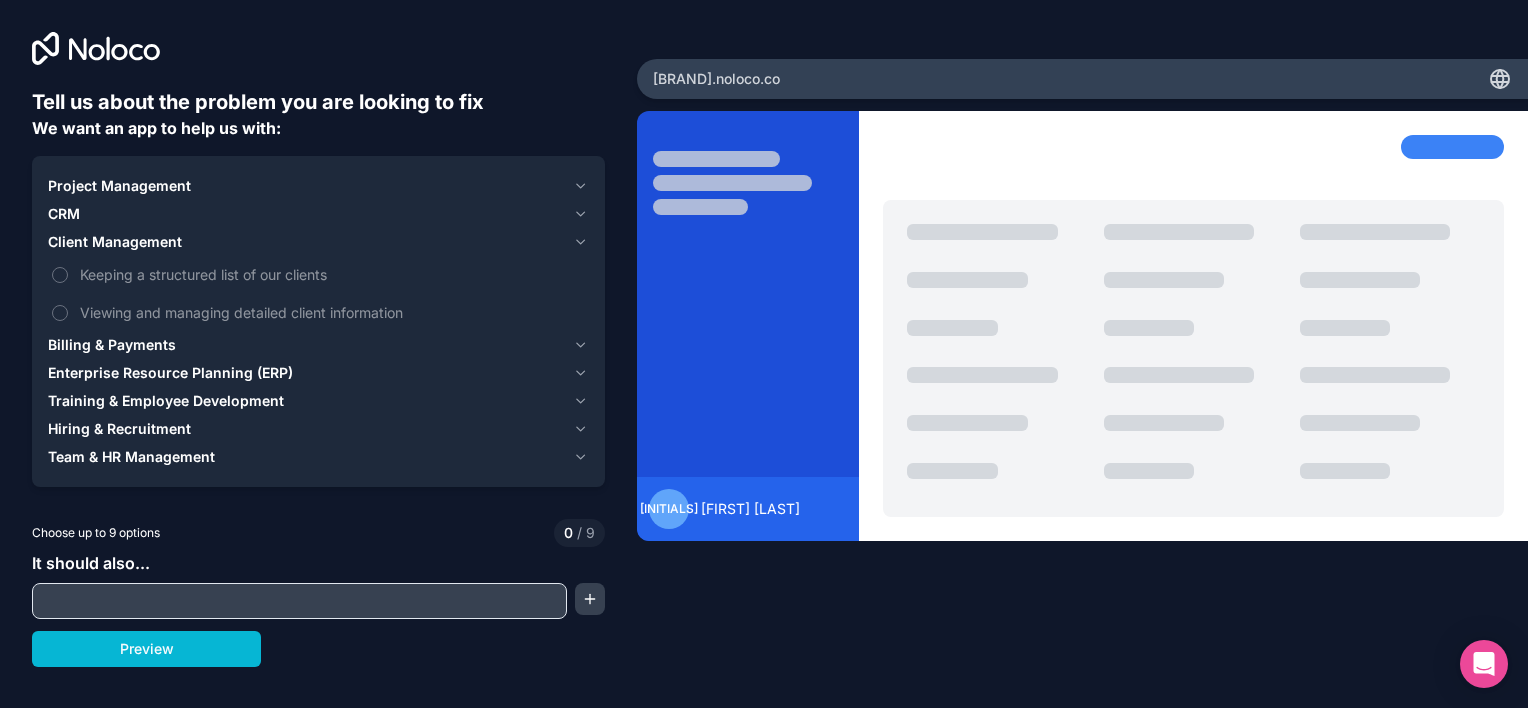 click on "Client Management" at bounding box center [115, 242] 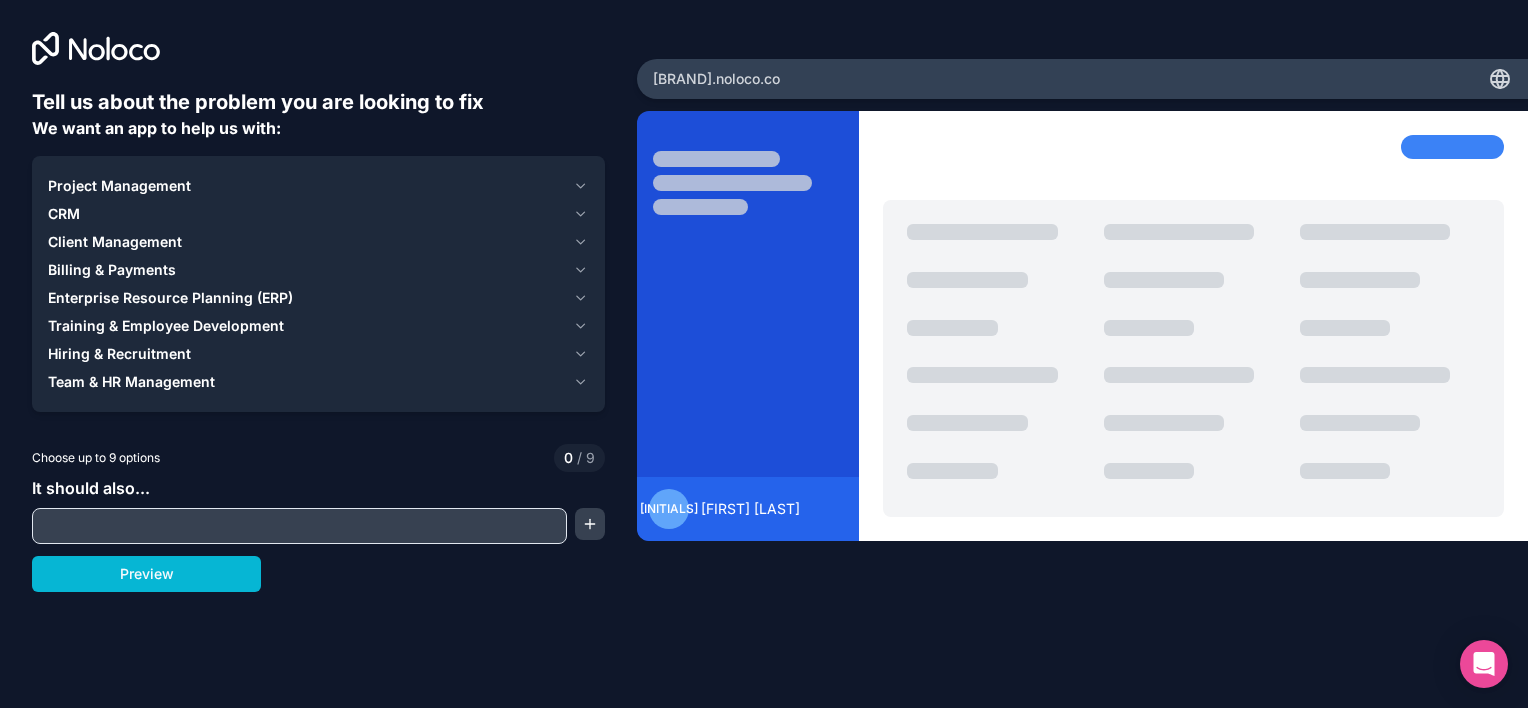 click on "CRM" at bounding box center [306, 214] 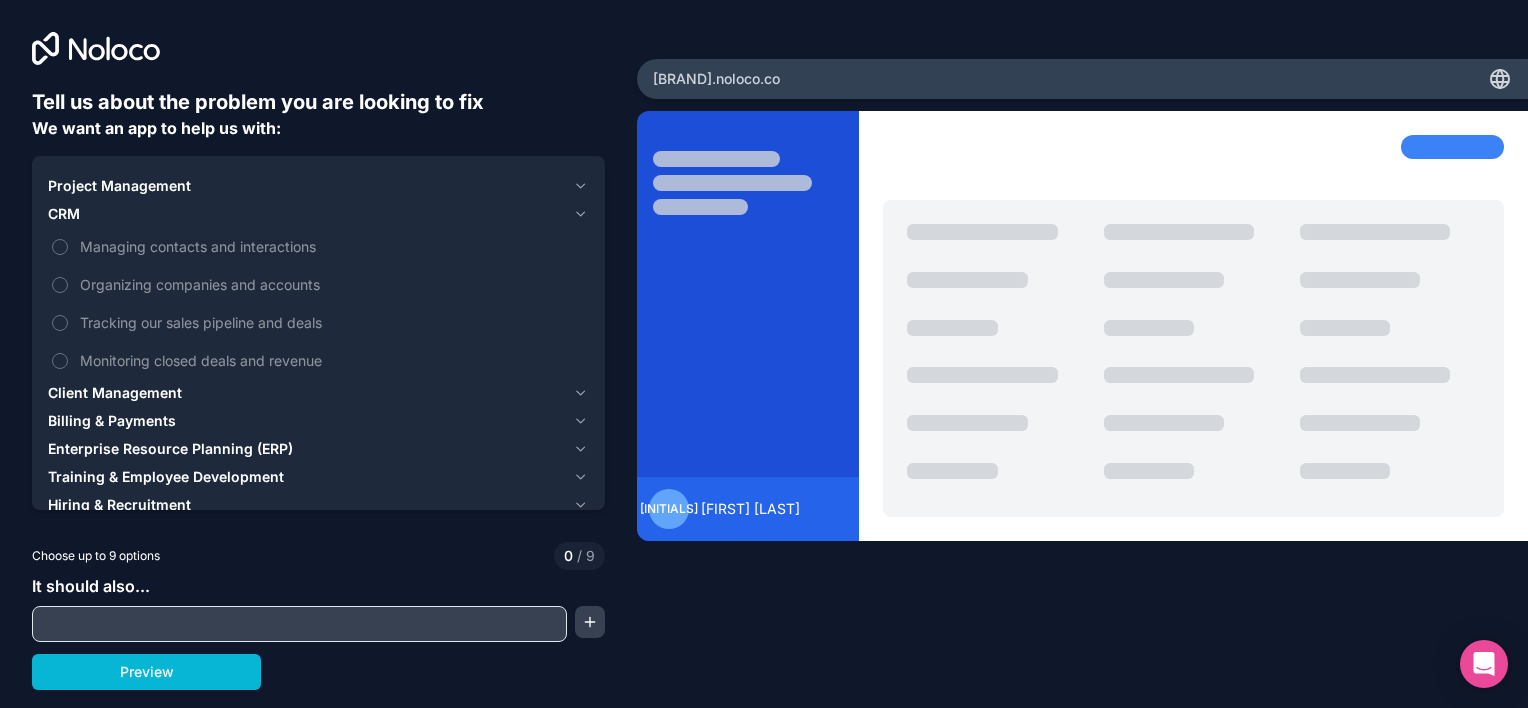click on "CRM" at bounding box center (306, 214) 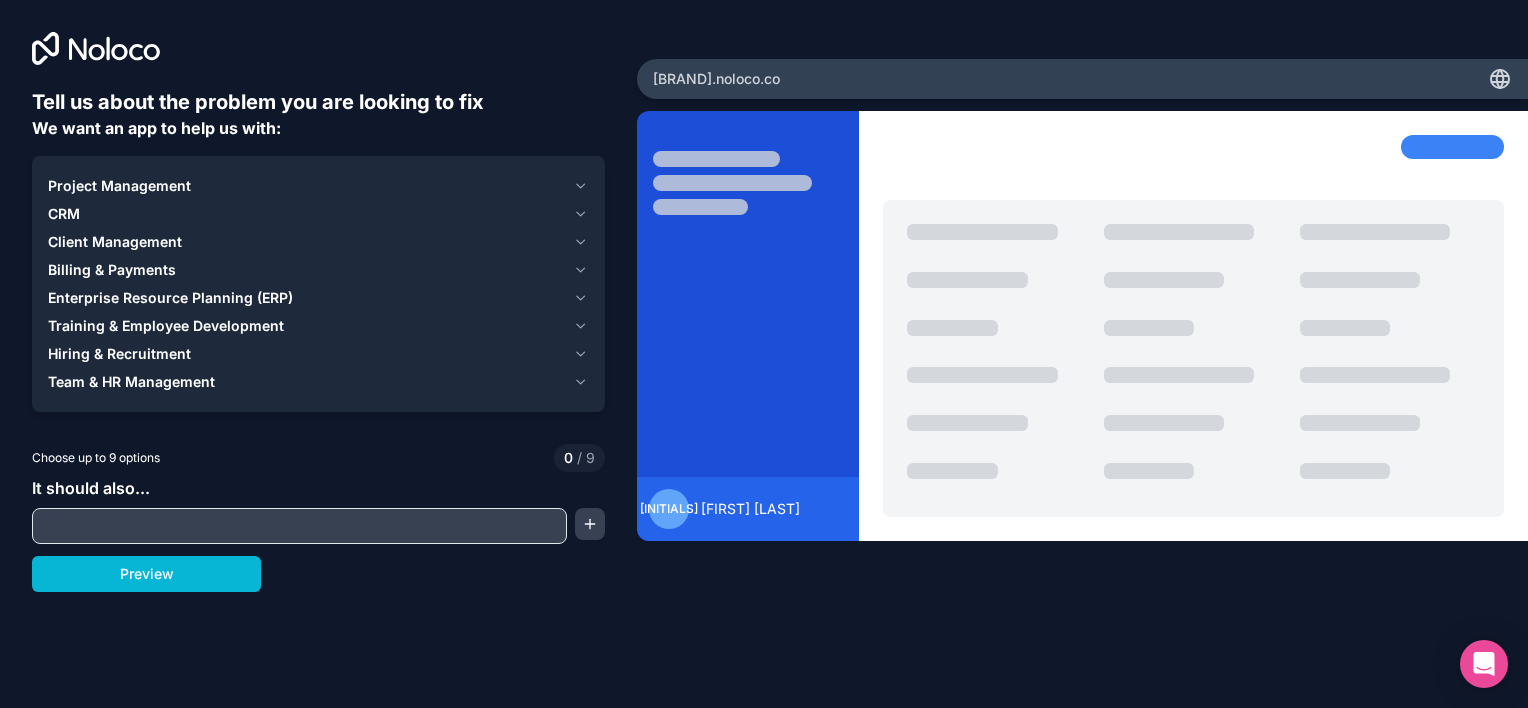 click on "Project Management" at bounding box center [119, 186] 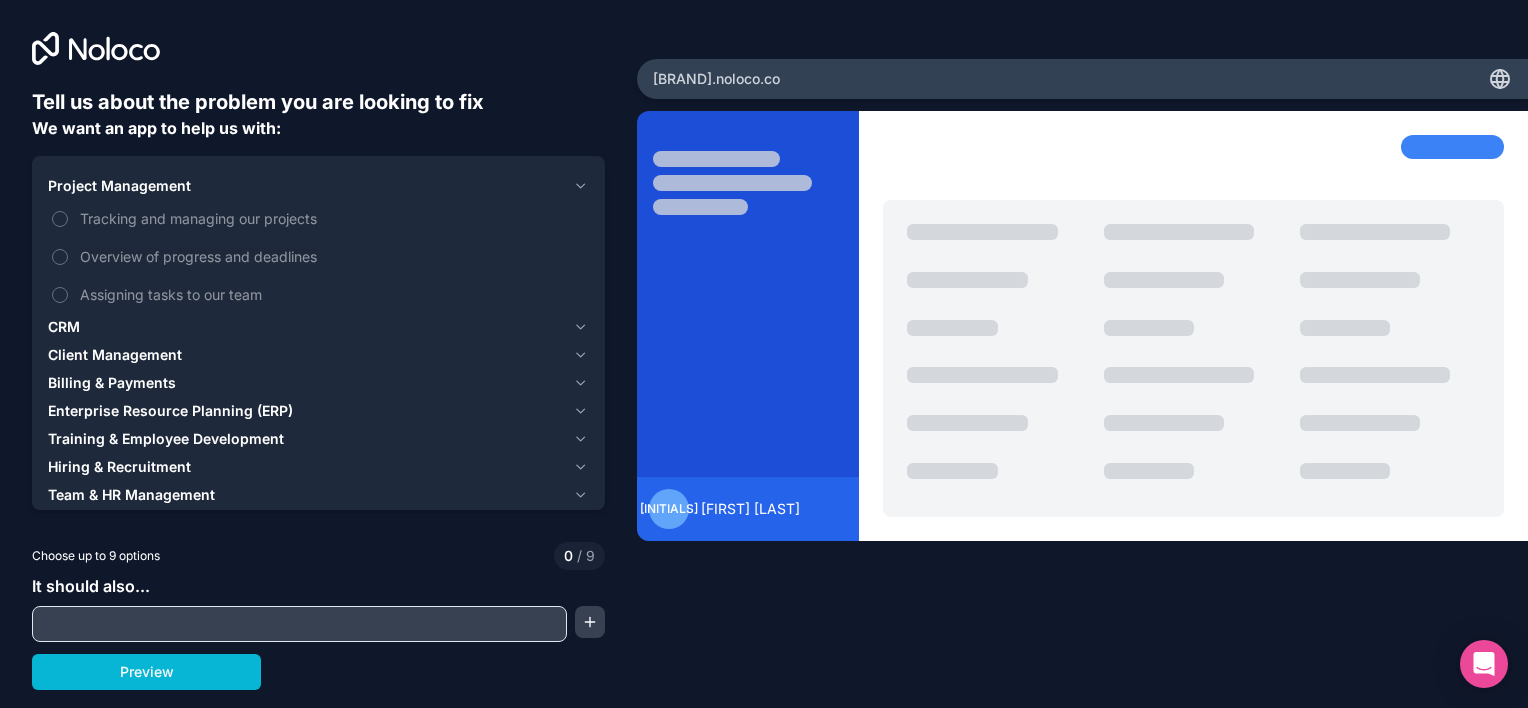 click on "Project Management" at bounding box center (119, 186) 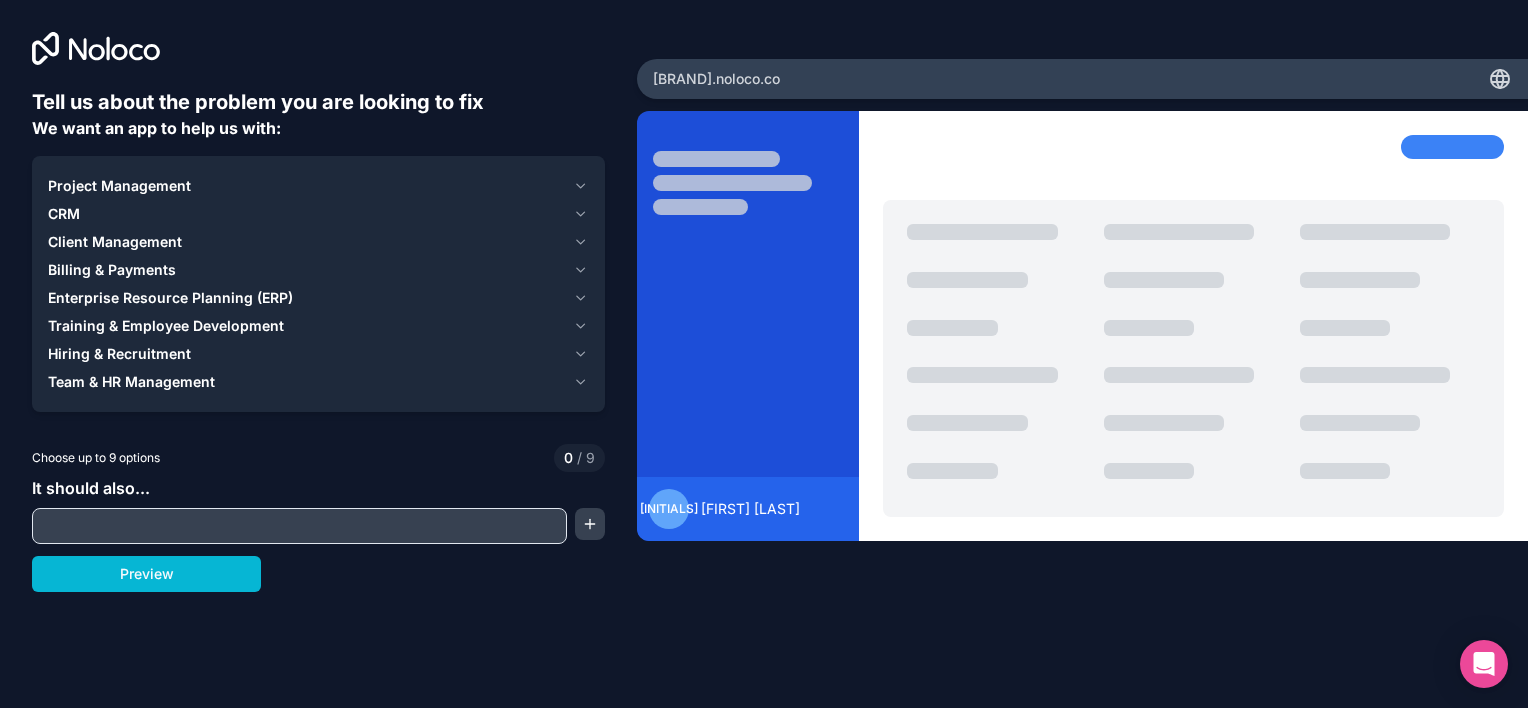click on "Enterprise Resource Planning (ERP)" at bounding box center (170, 298) 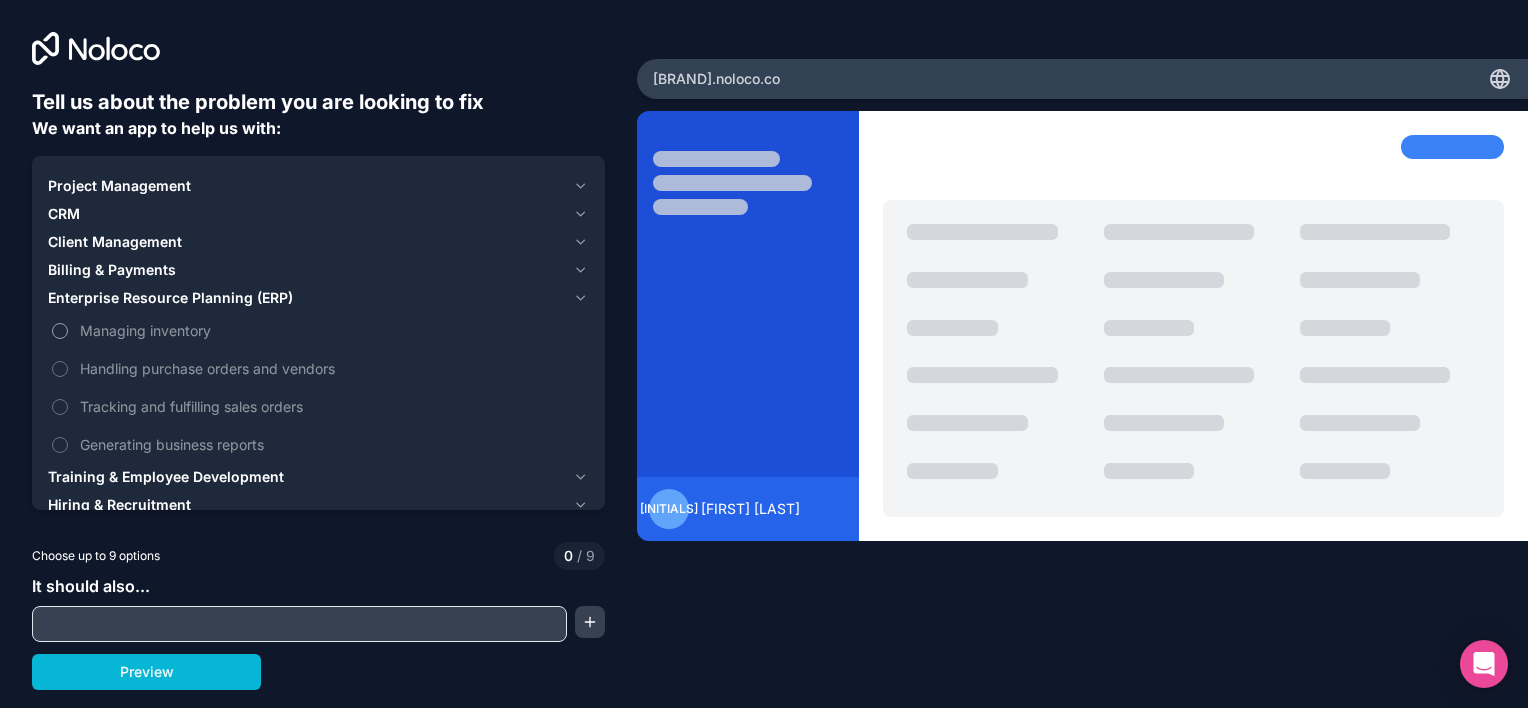 click on "Managing inventory" at bounding box center (60, 331) 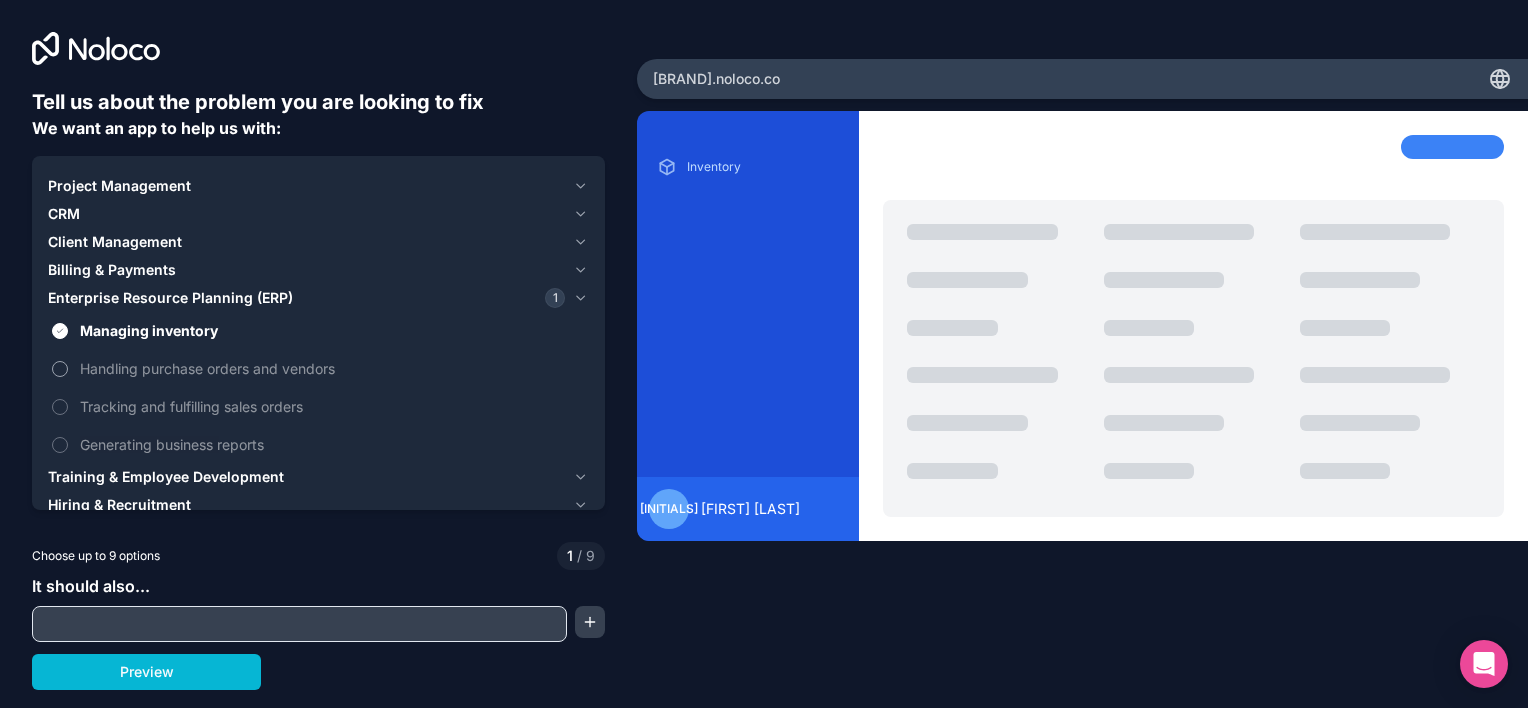 click on "Handling purchase orders and vendors" at bounding box center [60, 369] 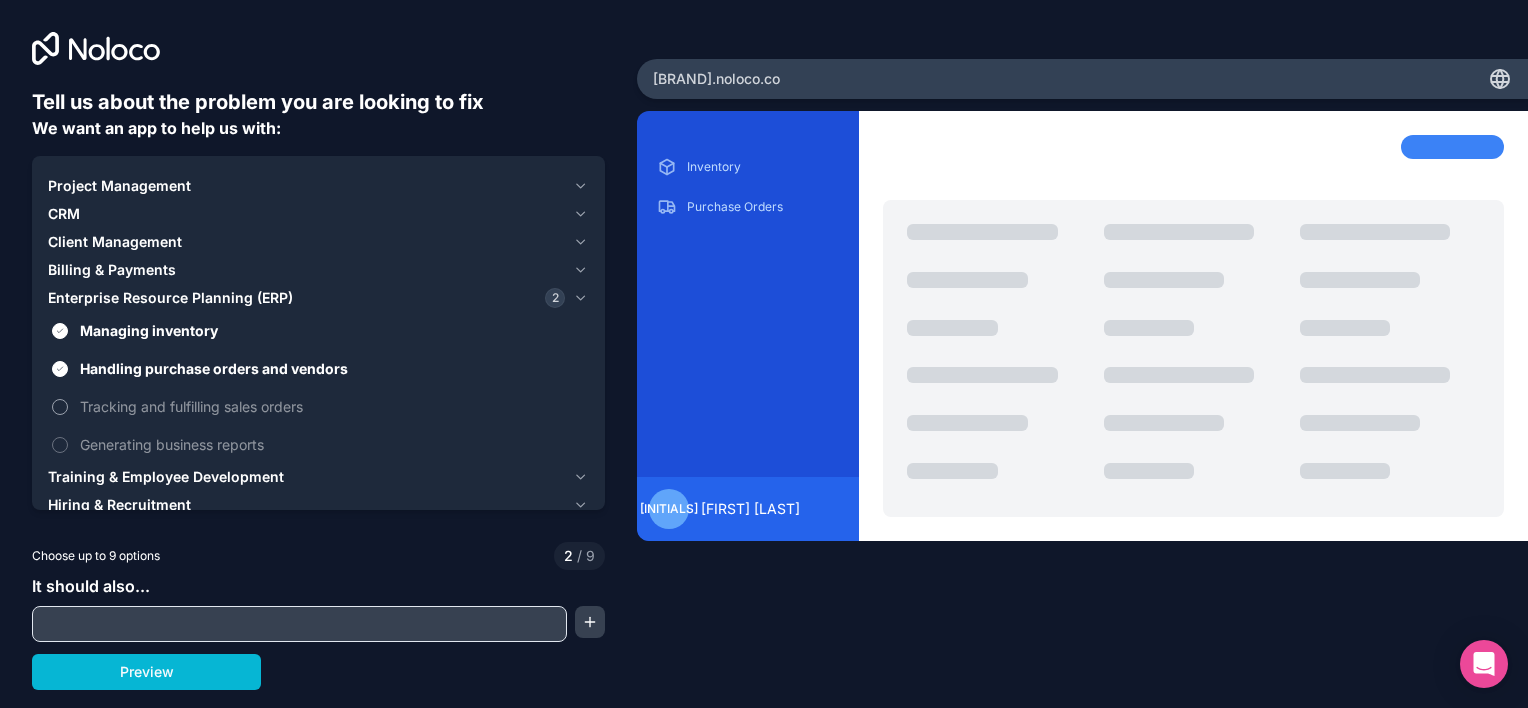 click on "Tracking and fulfilling sales orders" at bounding box center (318, 406) 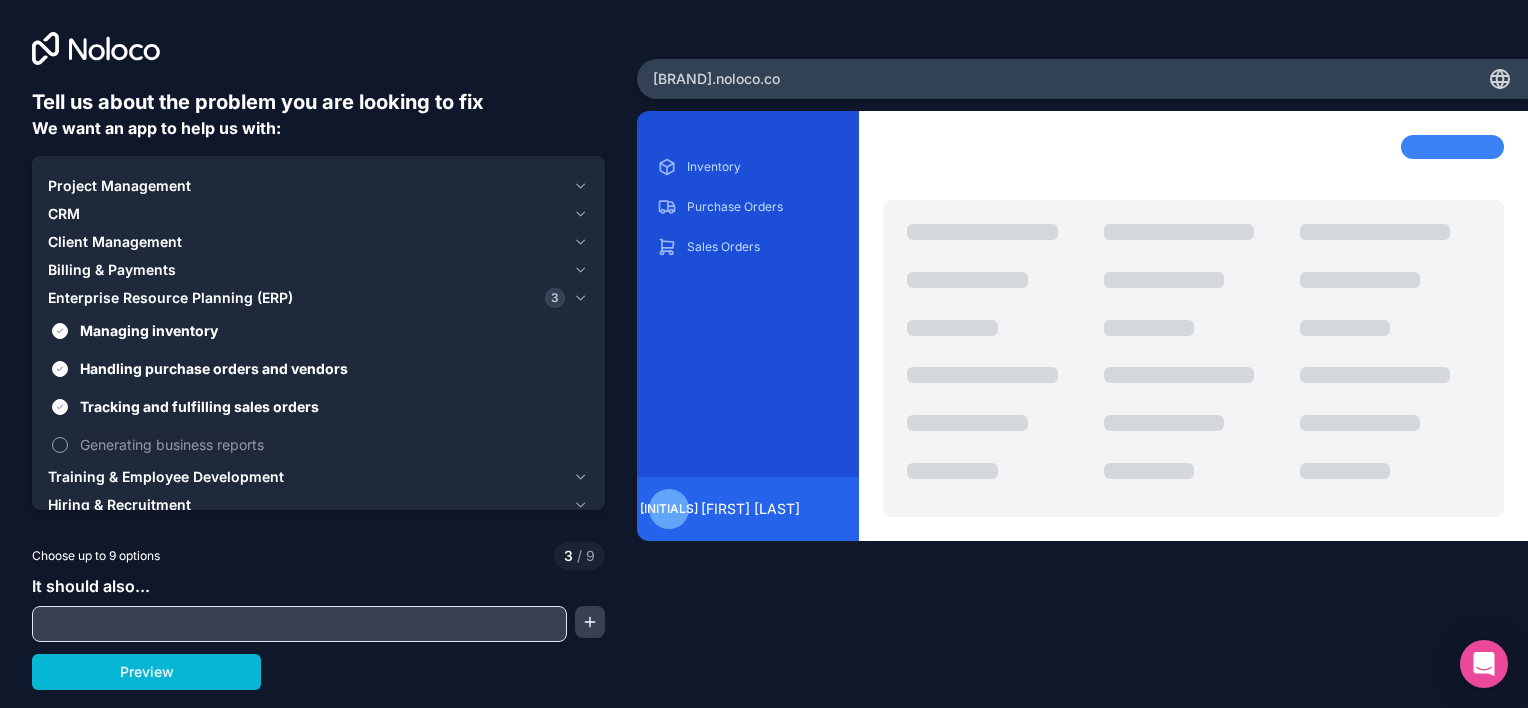 click on "Generating business reports" at bounding box center (60, 445) 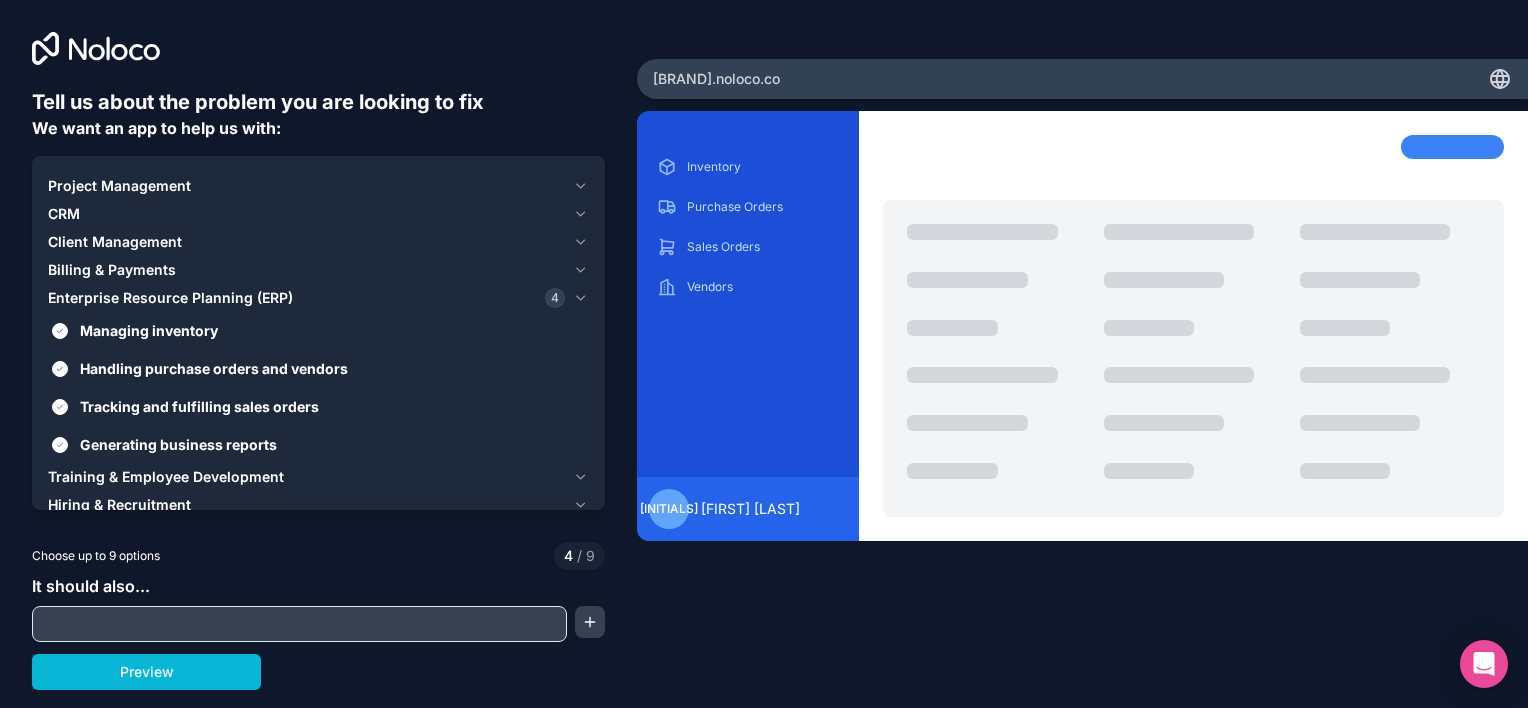click on "Billing & Payments" at bounding box center [306, 270] 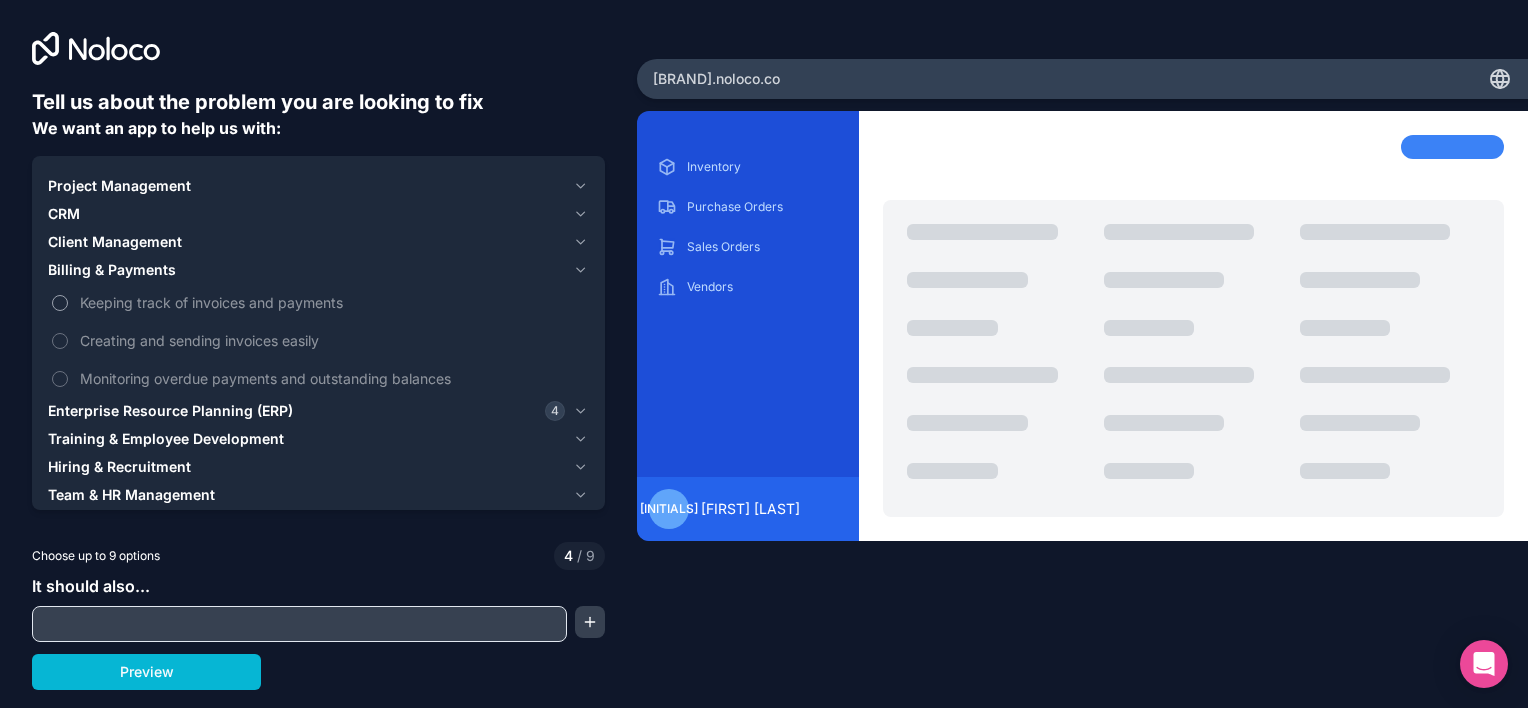 click on "Keeping track of invoices and payments" at bounding box center [318, 302] 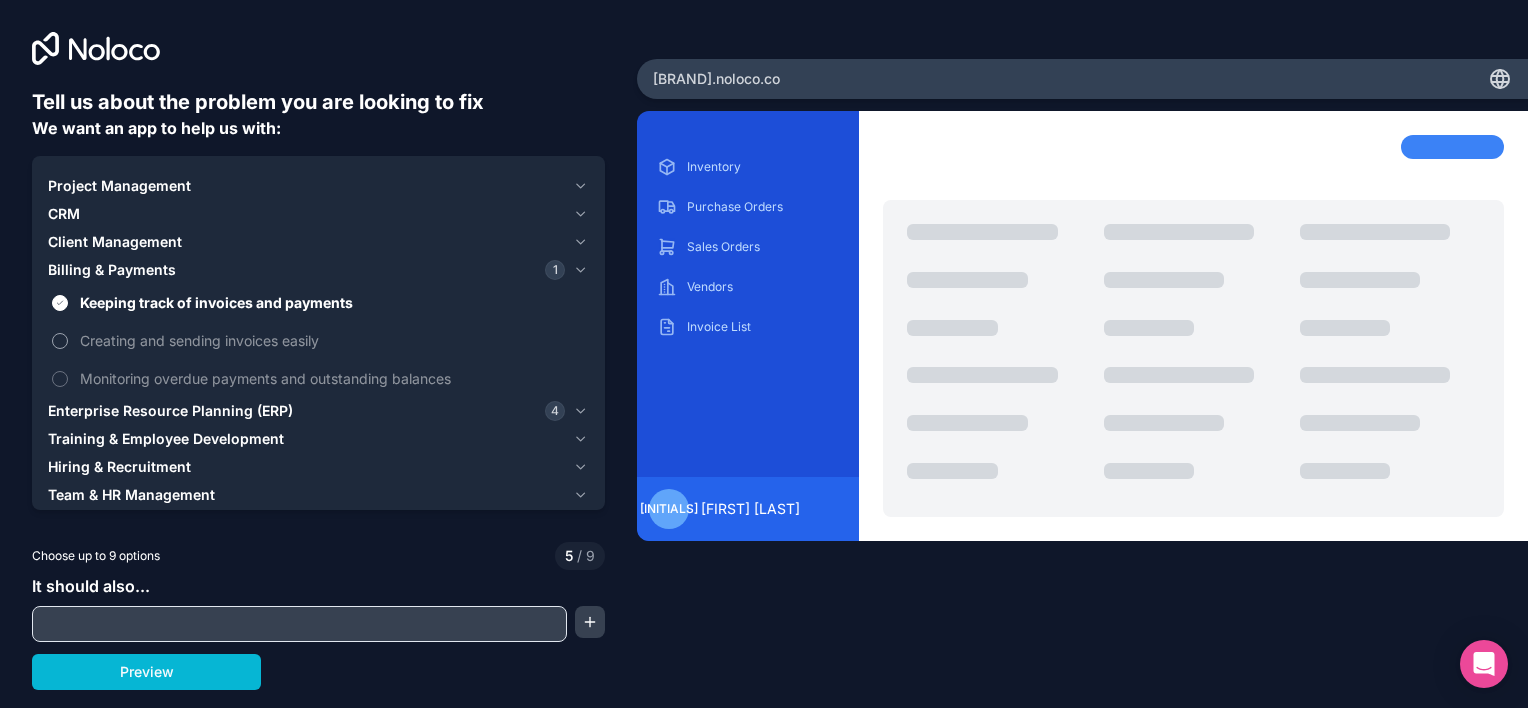 click on "Creating and sending invoices easily" at bounding box center [318, 340] 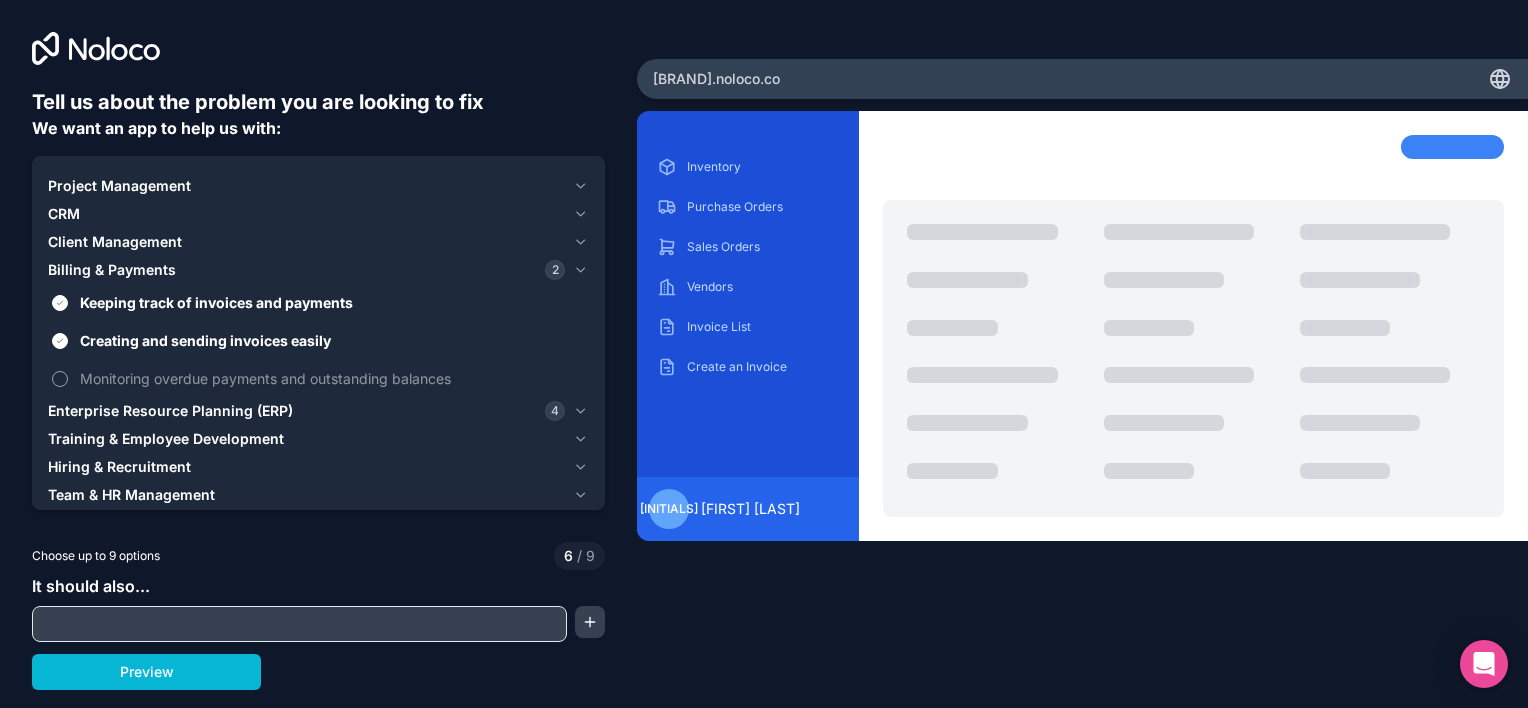 click on "Monitoring overdue payments and outstanding balances" at bounding box center (60, 379) 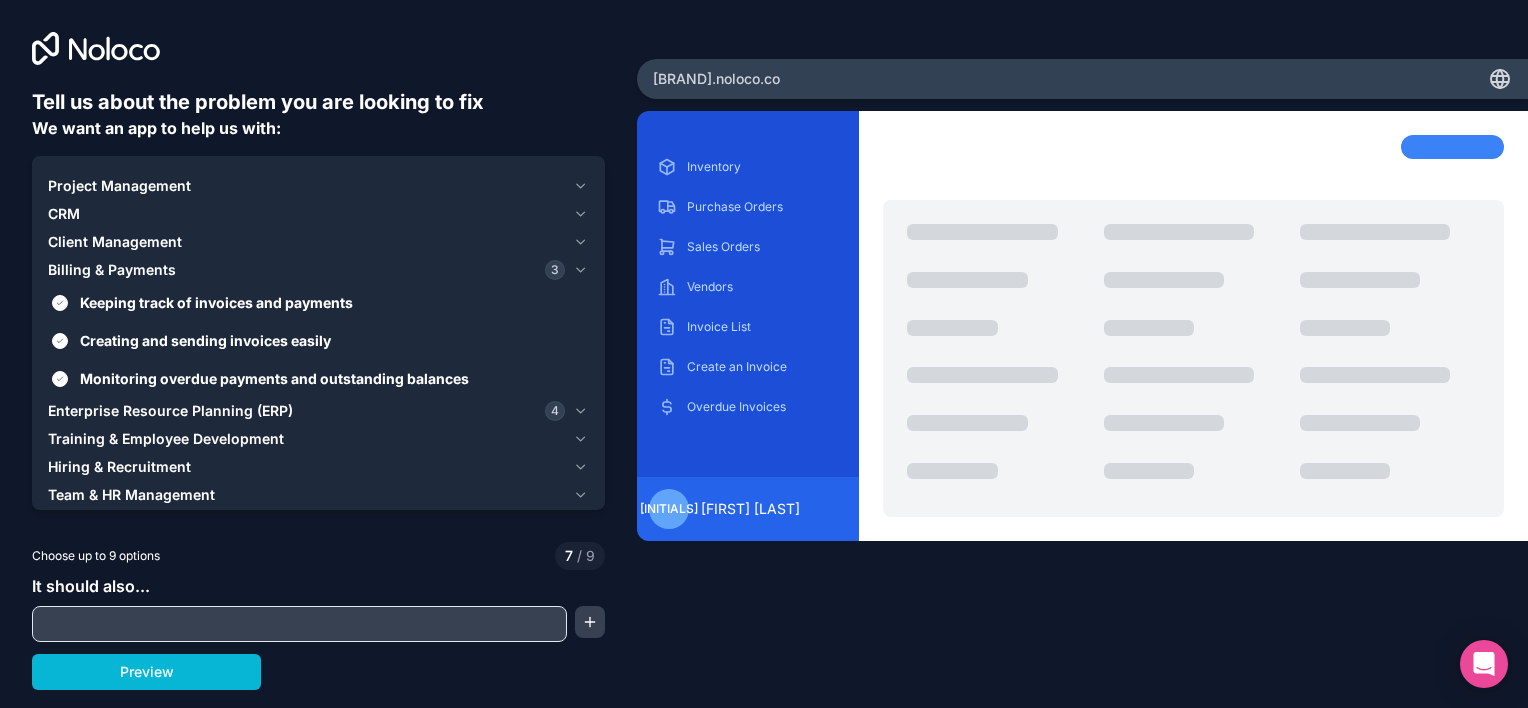 click on "Client Management" at bounding box center (115, 242) 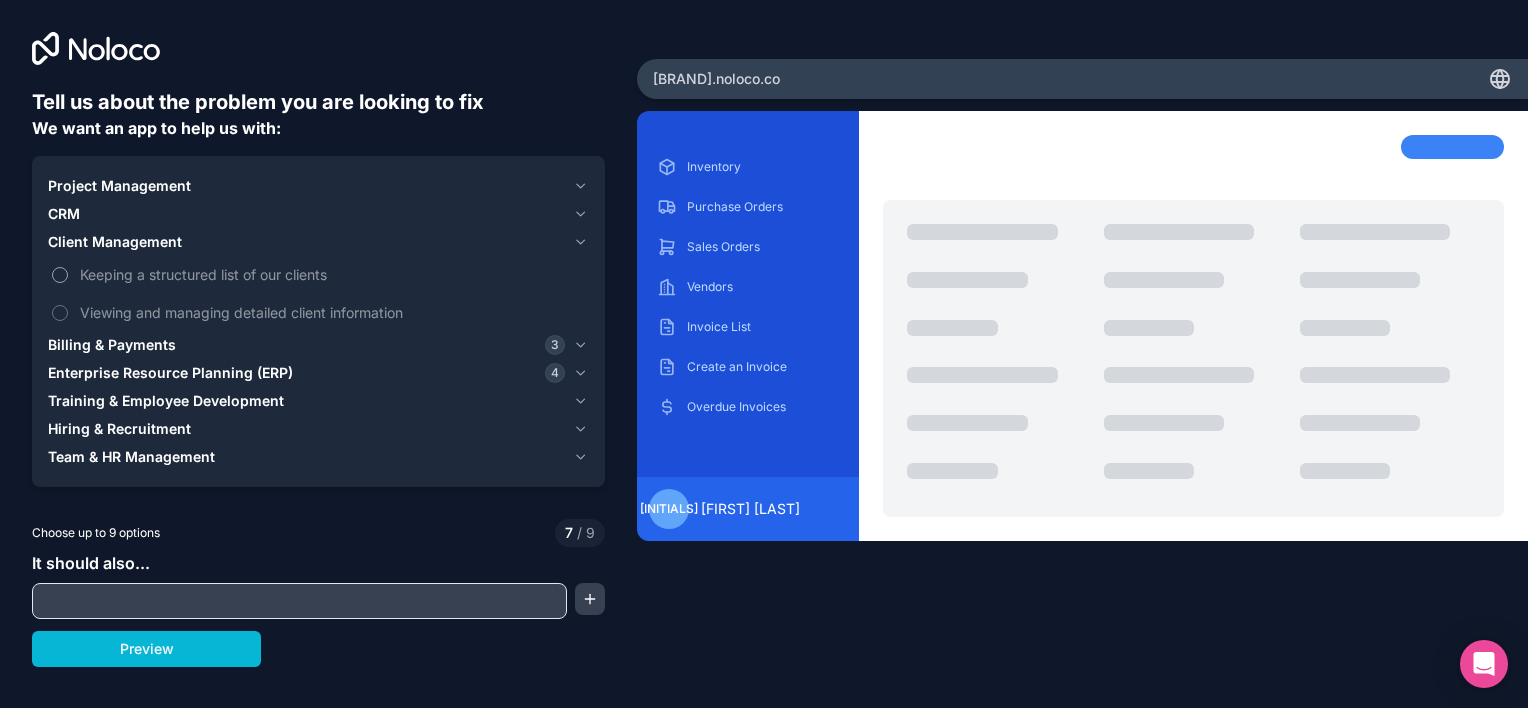 click on "Keeping a structured list of our clients" at bounding box center (60, 275) 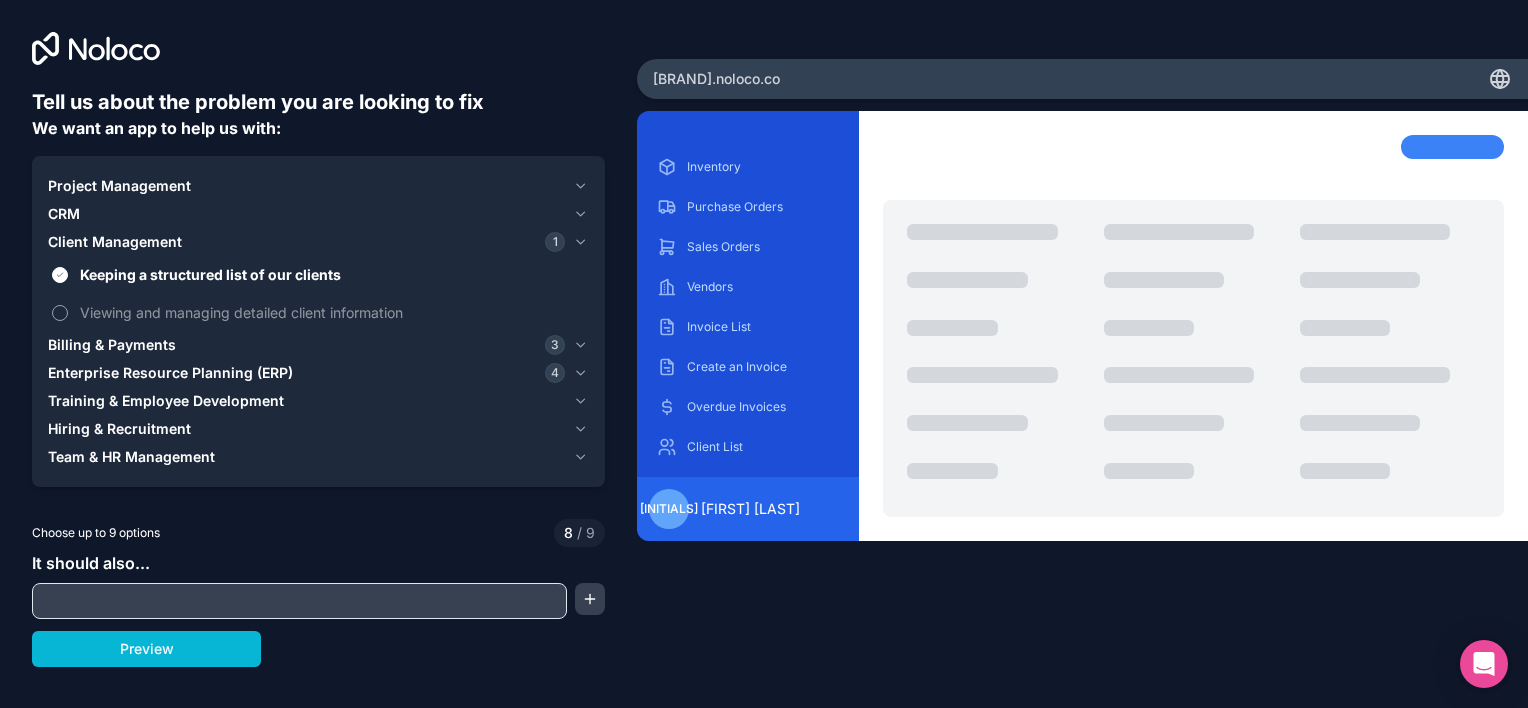 click on "Viewing and managing detailed client information" at bounding box center (318, 312) 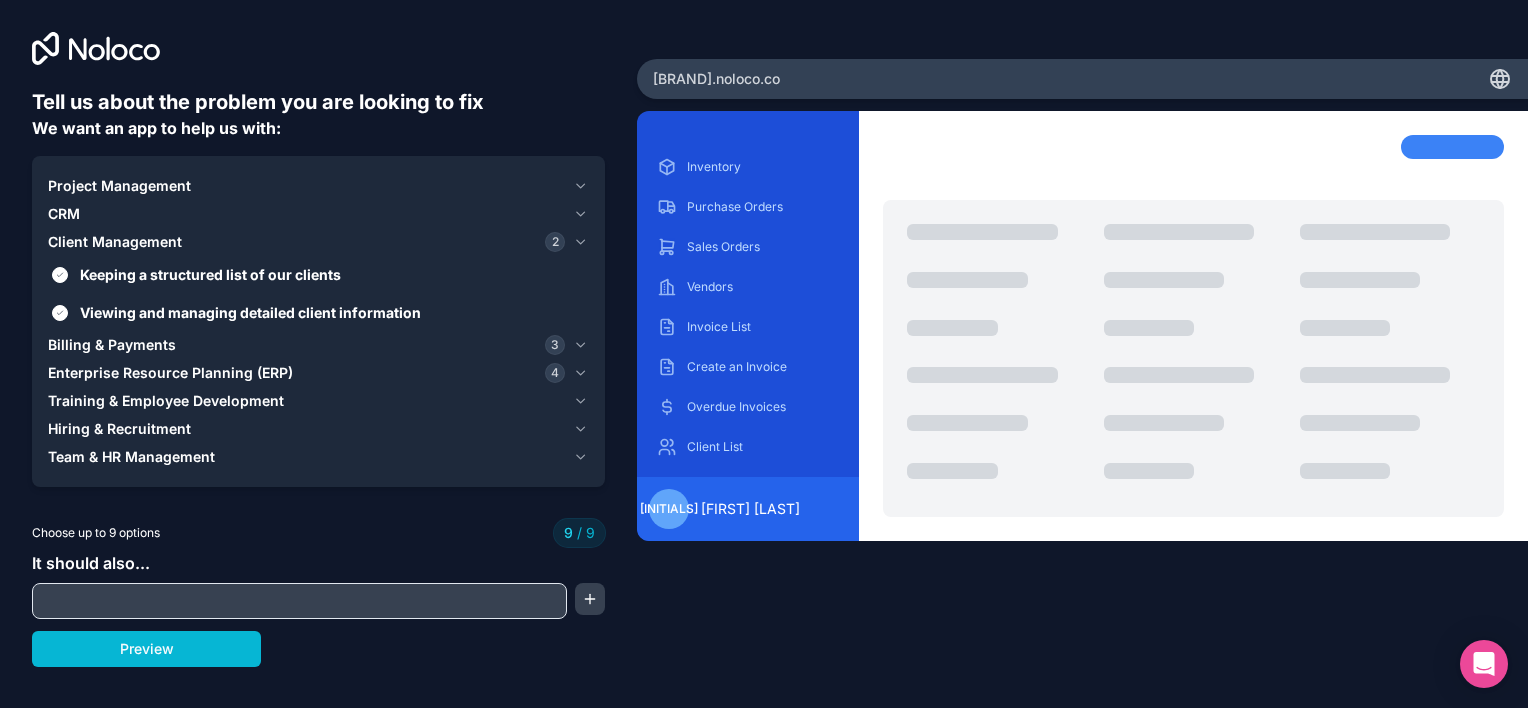 click on "Project Management" at bounding box center (119, 186) 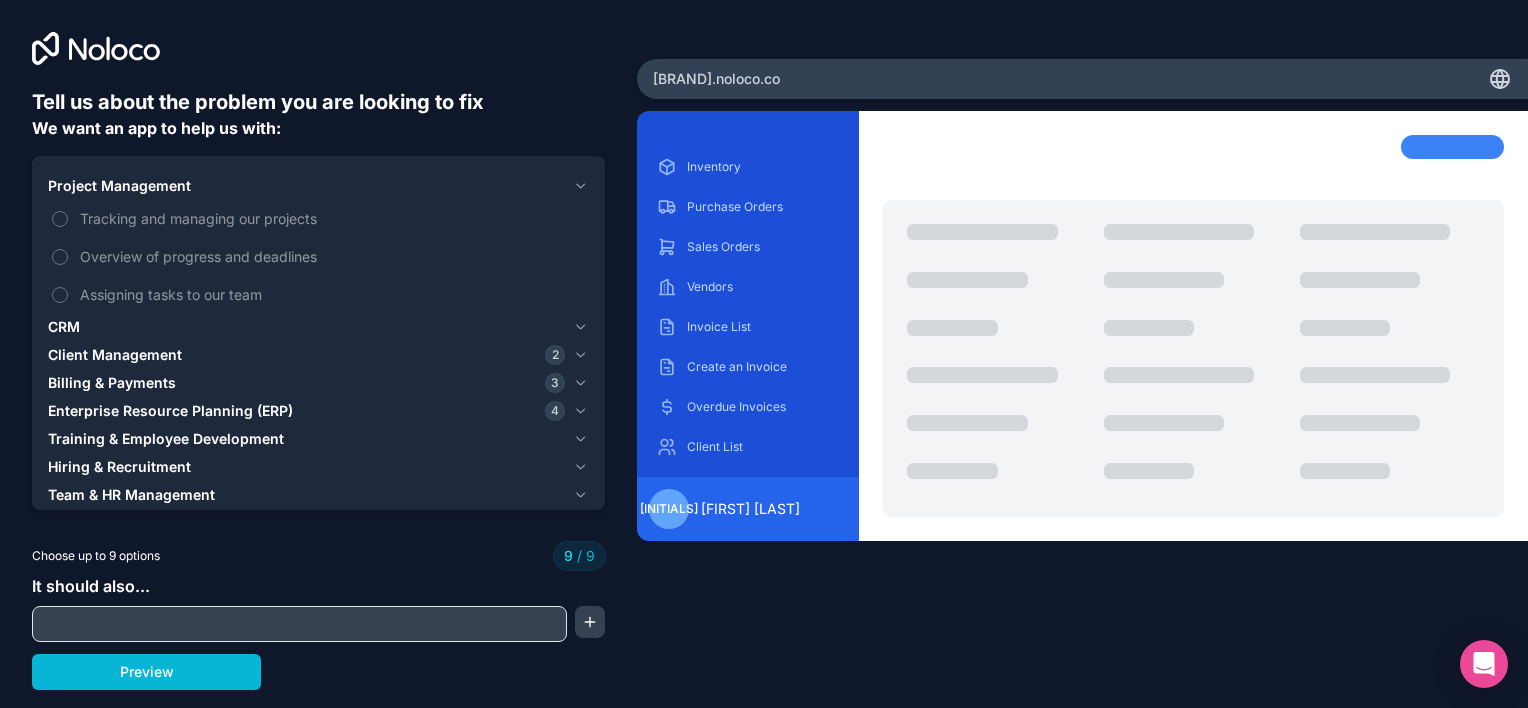 click on "Project Management Tracking and managing our projects Overview of progress and deadlines Assigning tasks to our team CRM Client Management 2 Billing & Payments 3 Enterprise Resource Planning (ERP) 4 Training & Employee Development Hiring & Recruitment Team & HR Management" at bounding box center (318, 340) 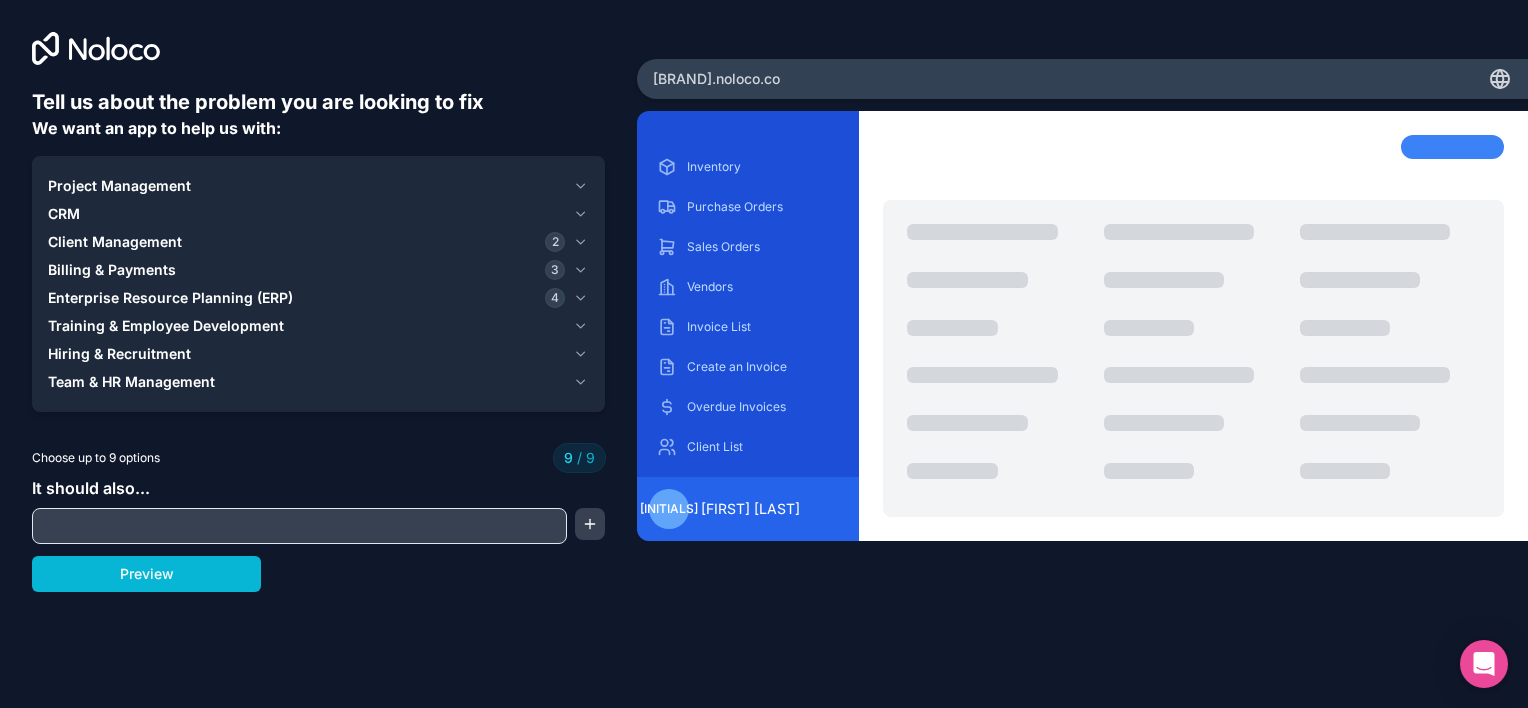 click on "CRM" at bounding box center [318, 214] 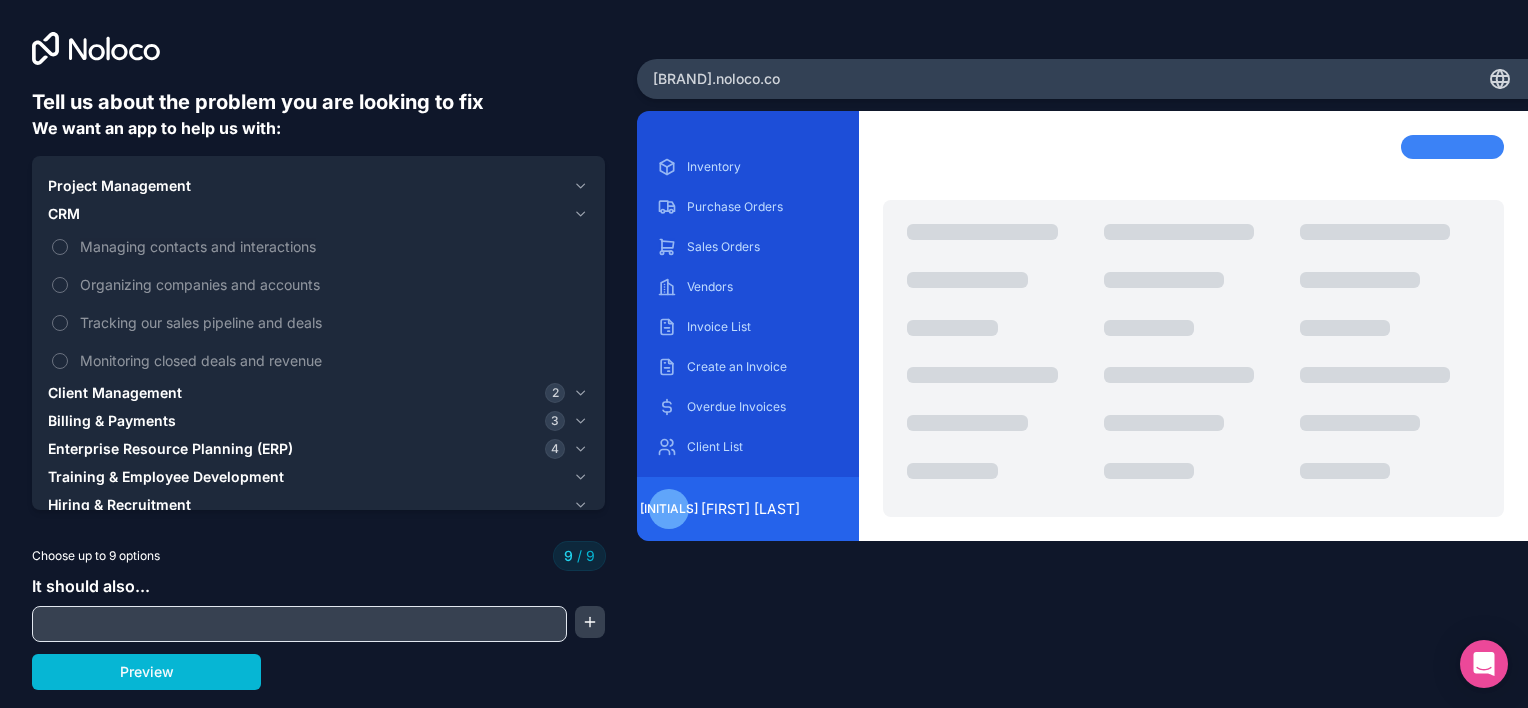 click at bounding box center (299, 624) 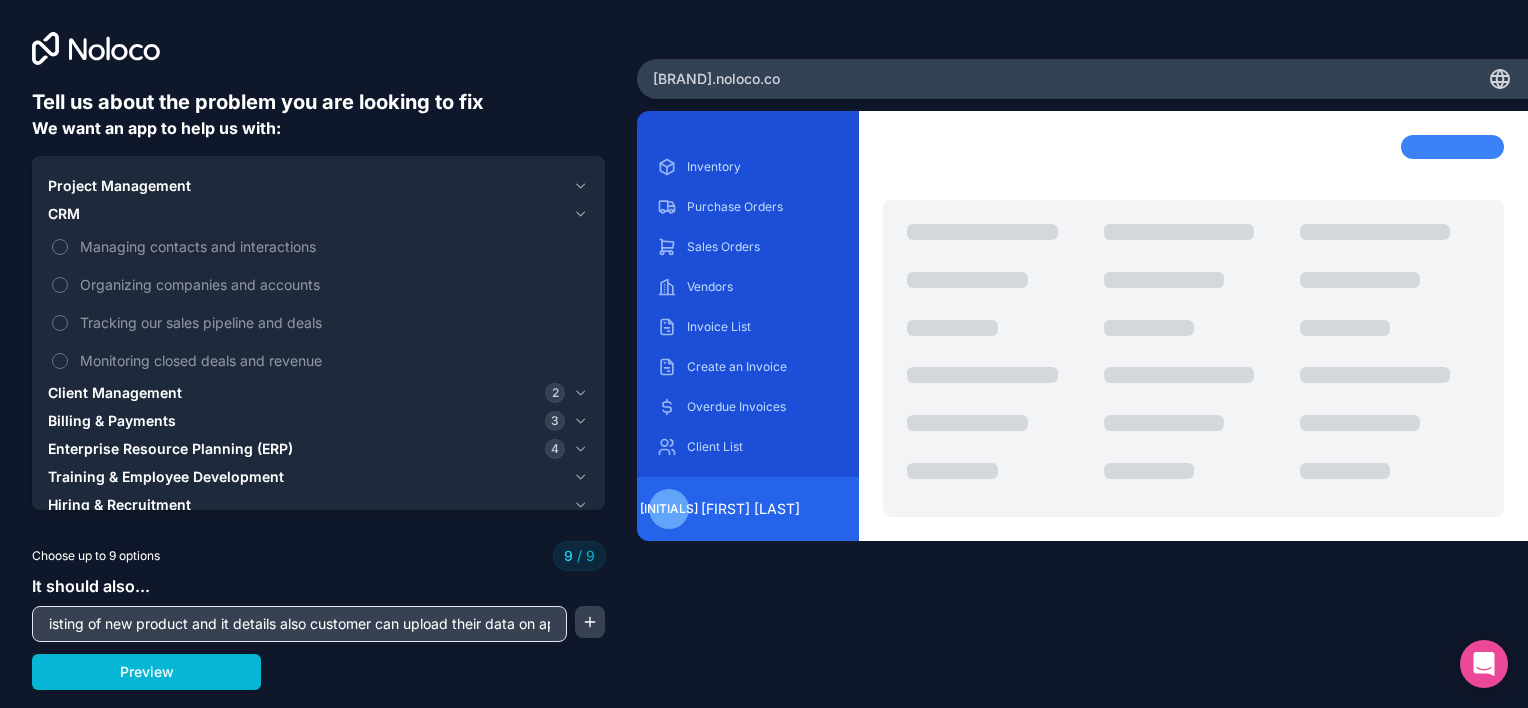 scroll, scrollTop: 0, scrollLeft: 24, axis: horizontal 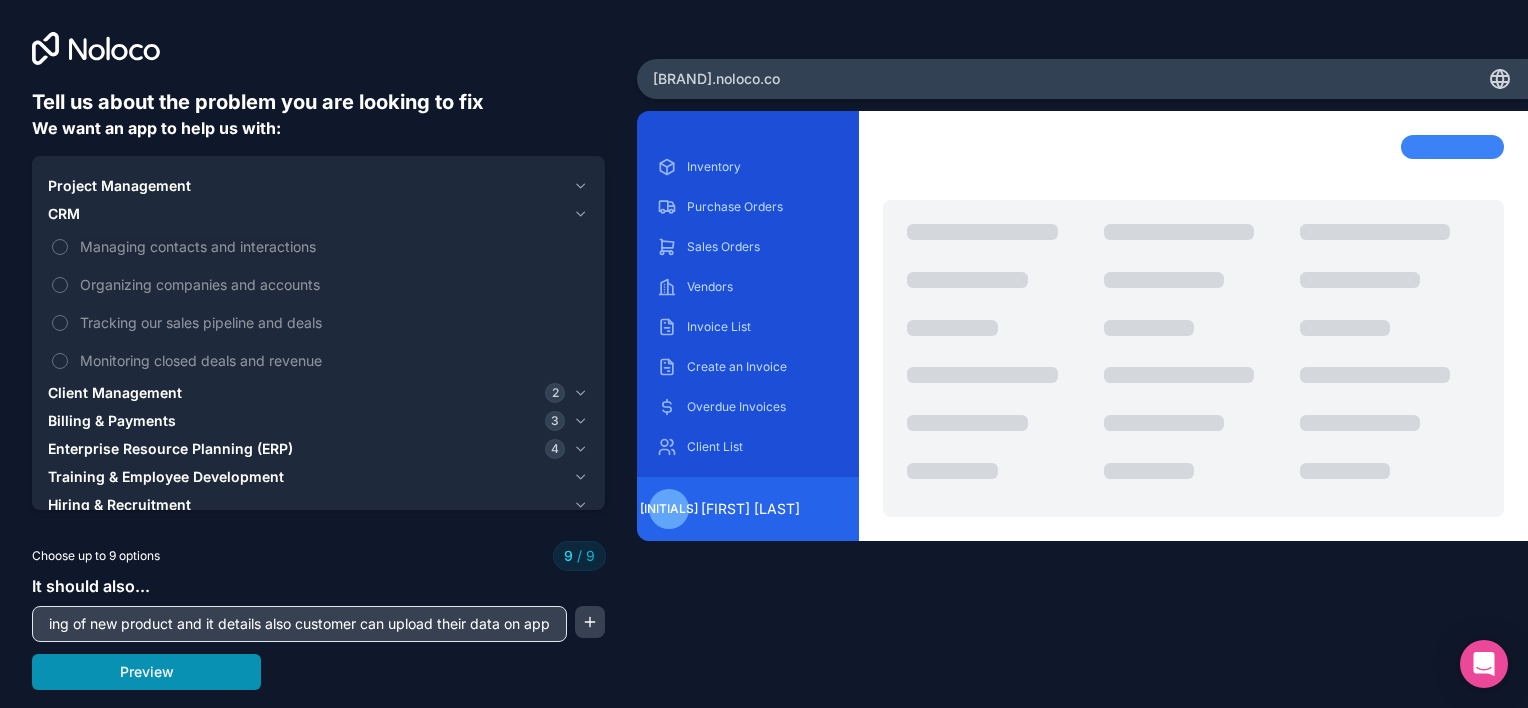 type on "Listing of new product and it details also customer can upload their data on app" 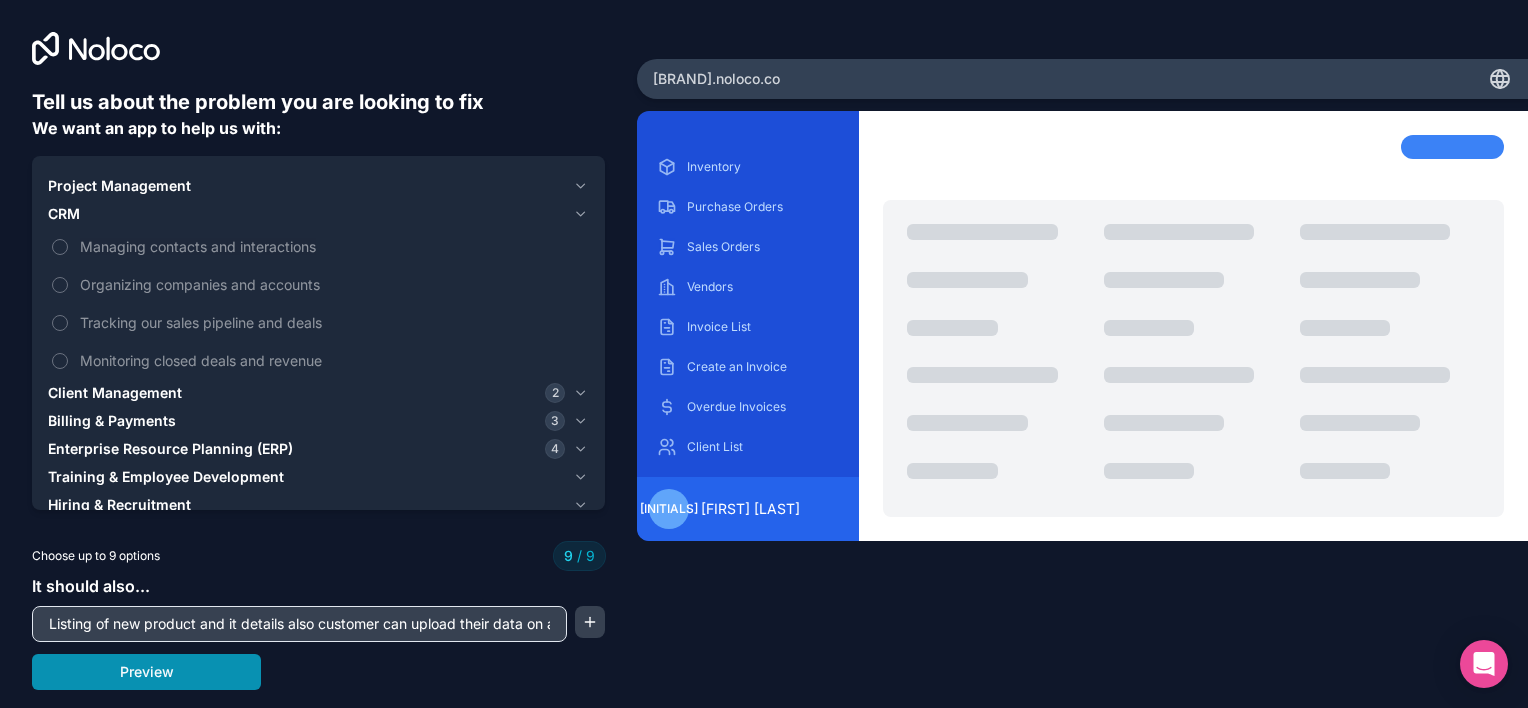 click on "Preview" at bounding box center (146, 672) 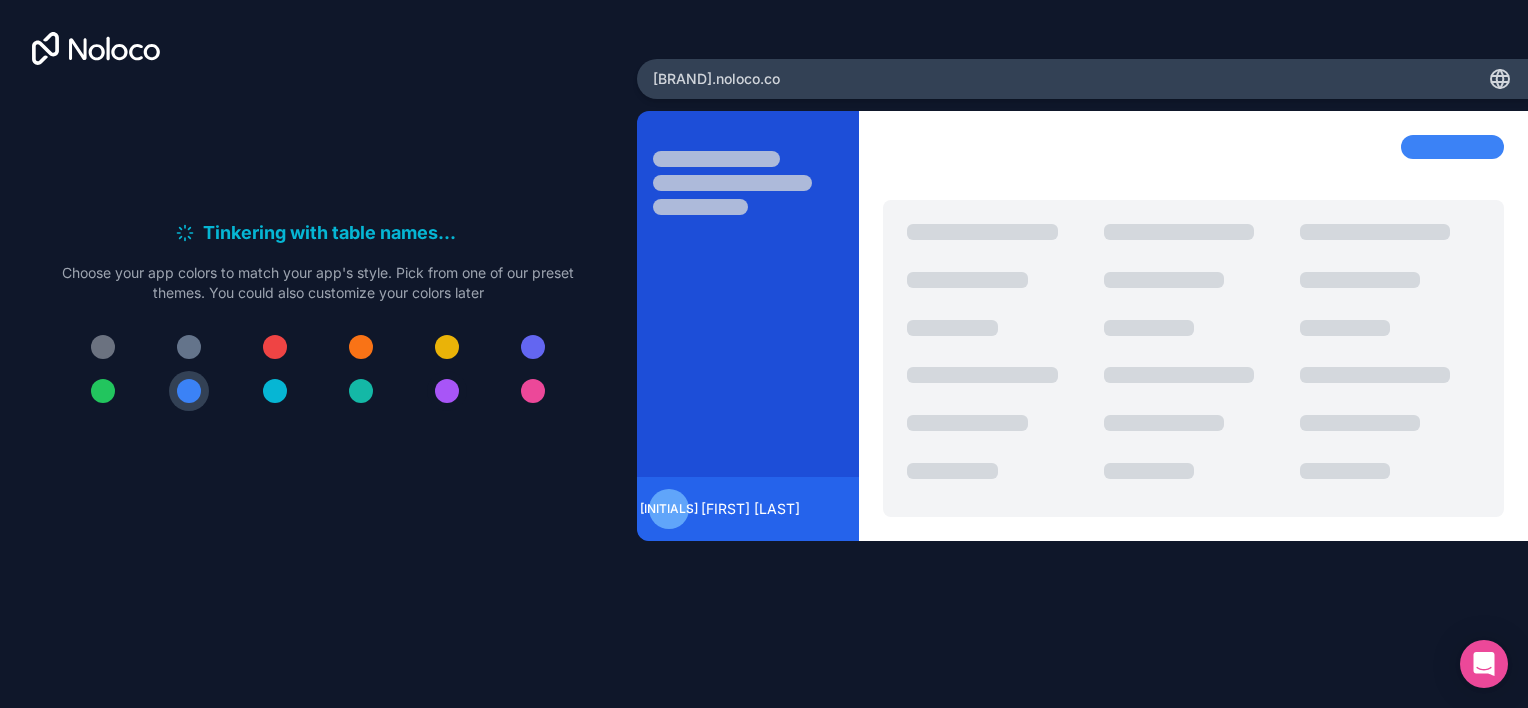 click at bounding box center (447, 391) 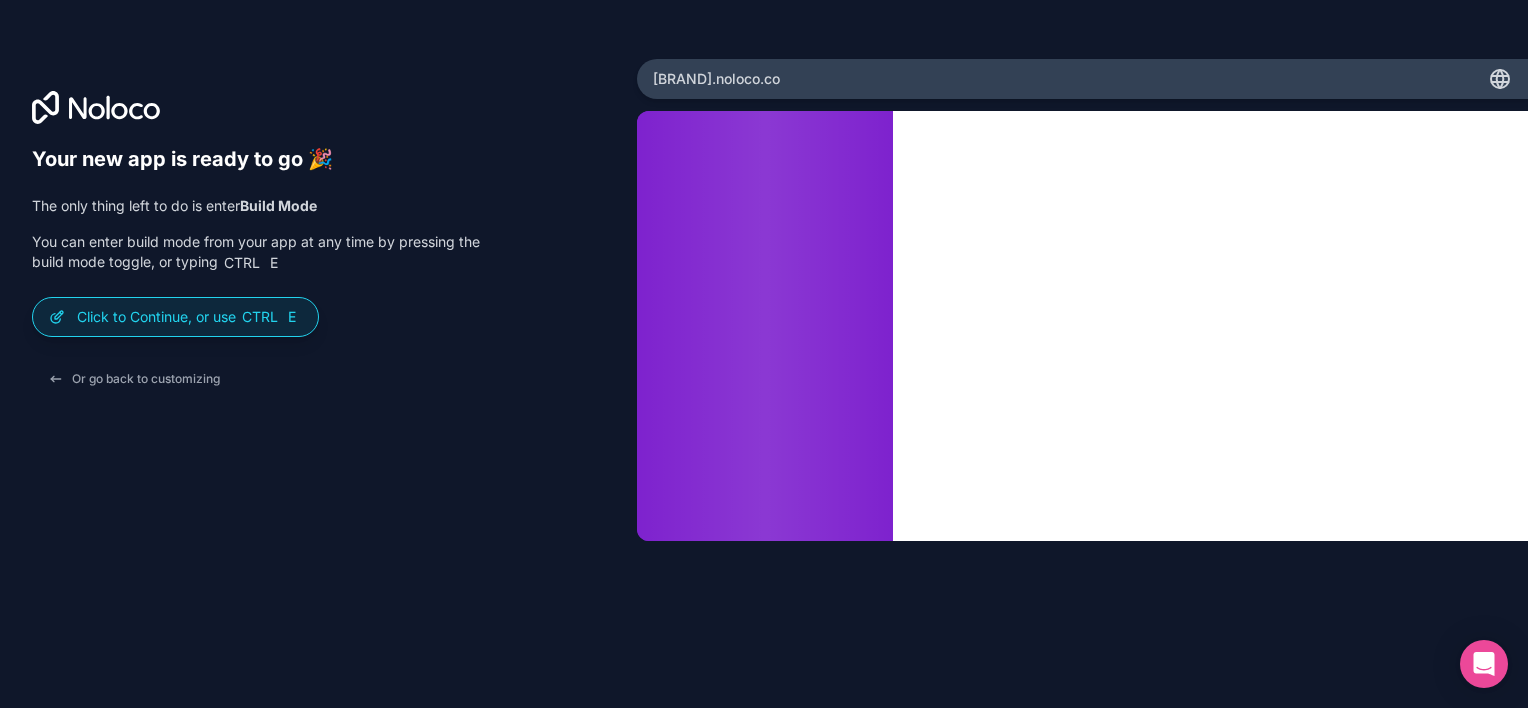 click 